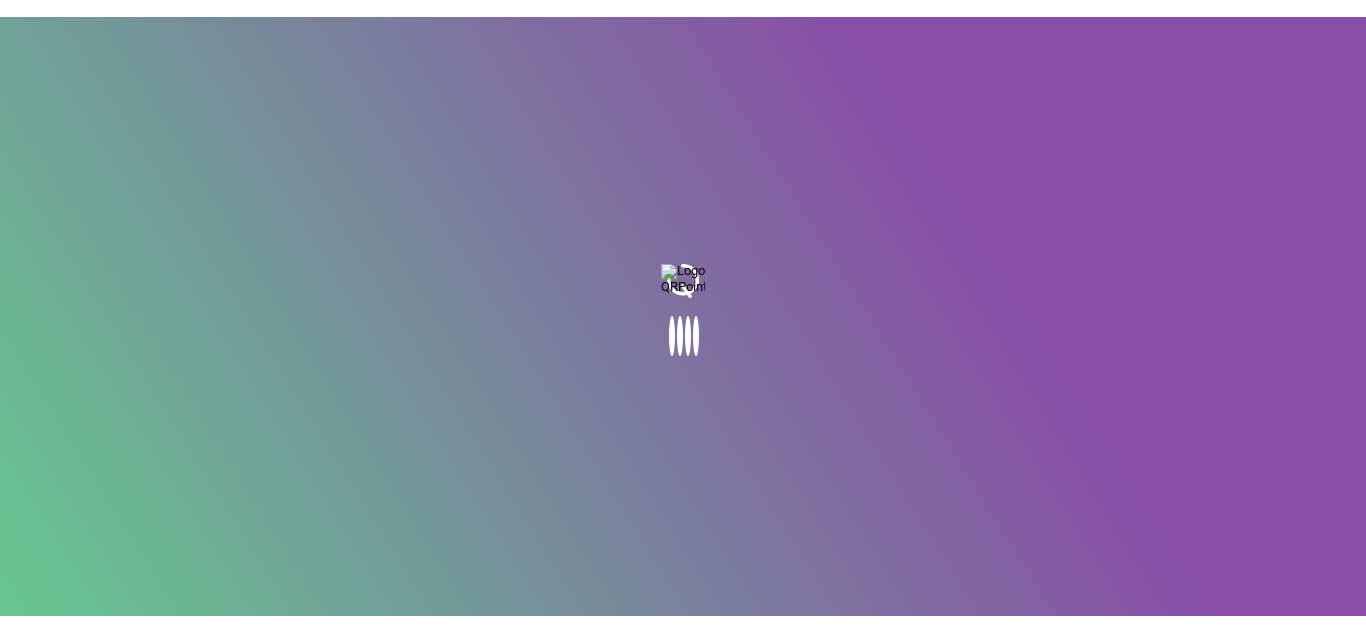 scroll, scrollTop: 0, scrollLeft: 0, axis: both 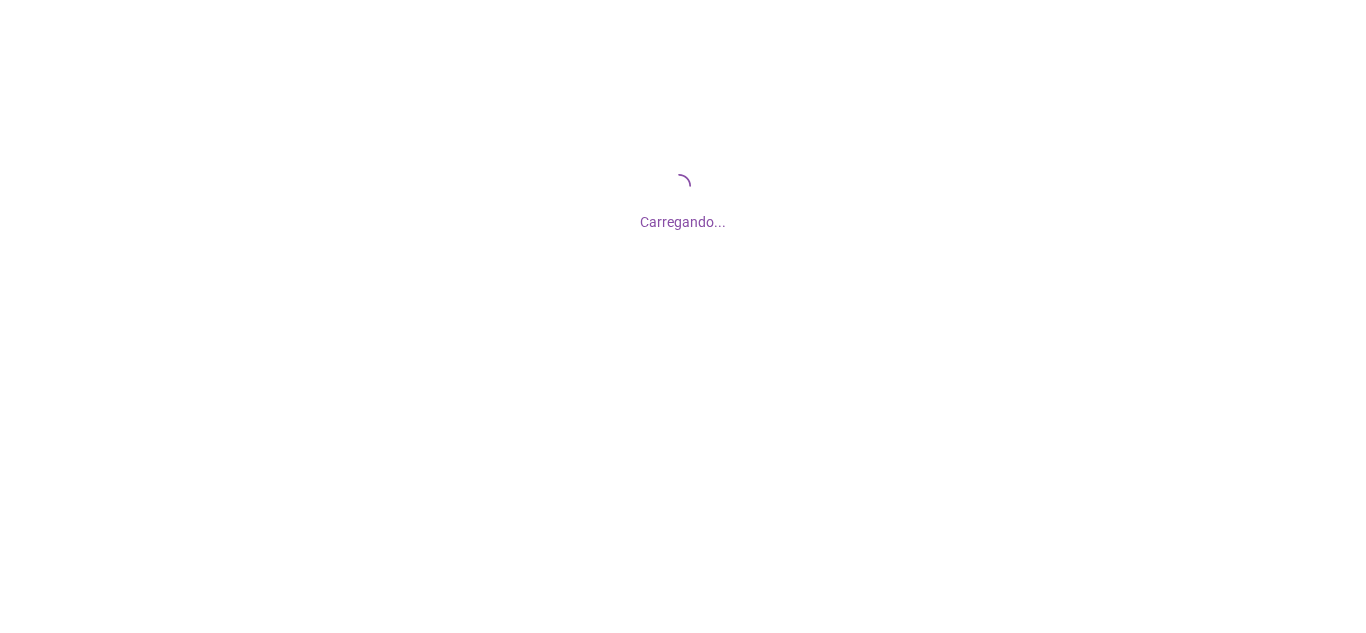 click on "Carregando..." at bounding box center [683, 316] 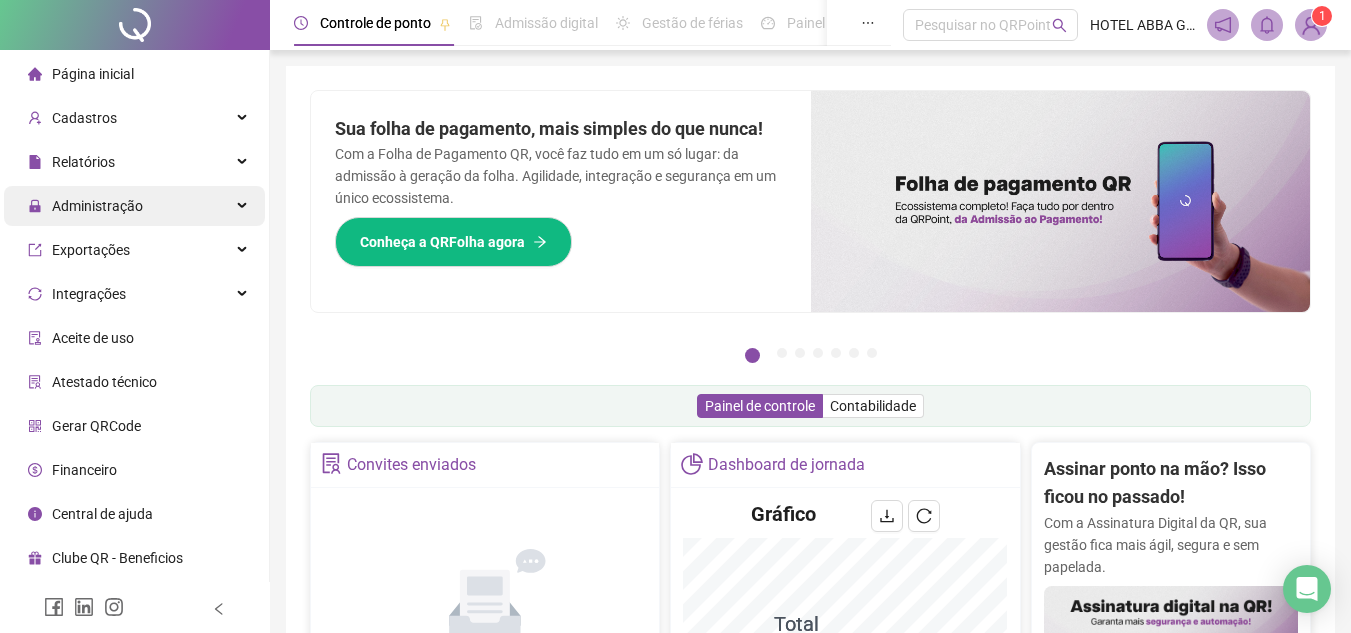 click on "Administração" at bounding box center [97, 206] 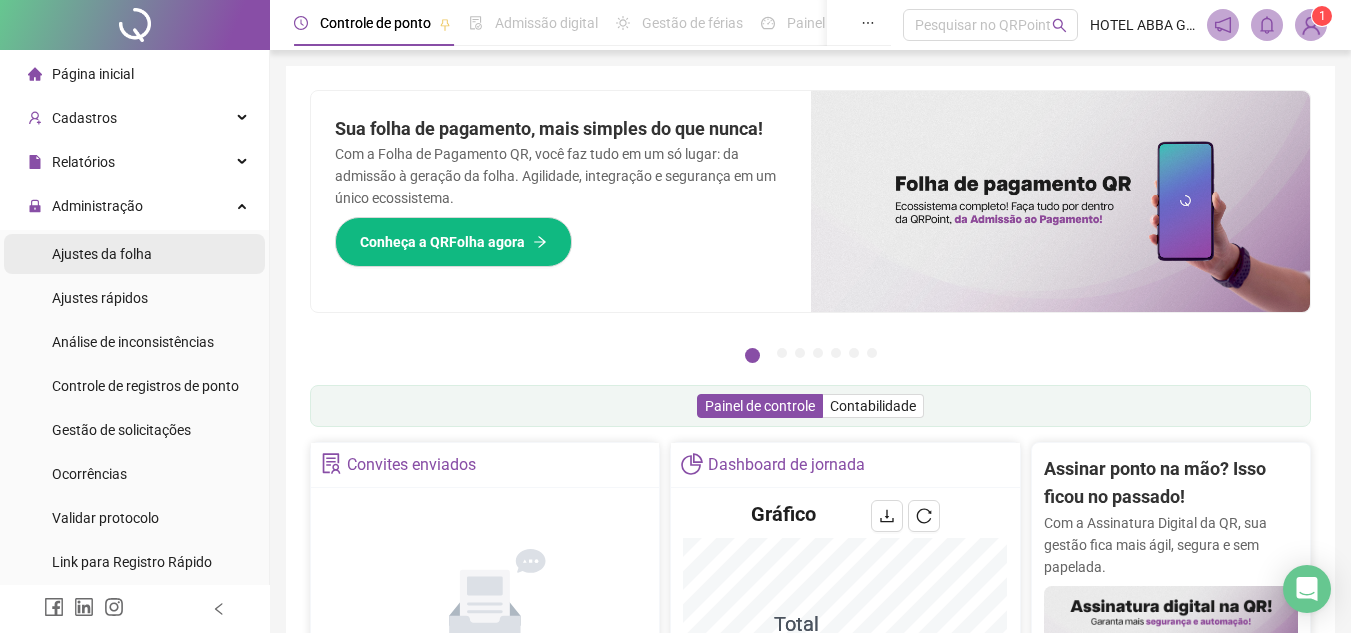 click on "Ajustes da folha" at bounding box center (134, 254) 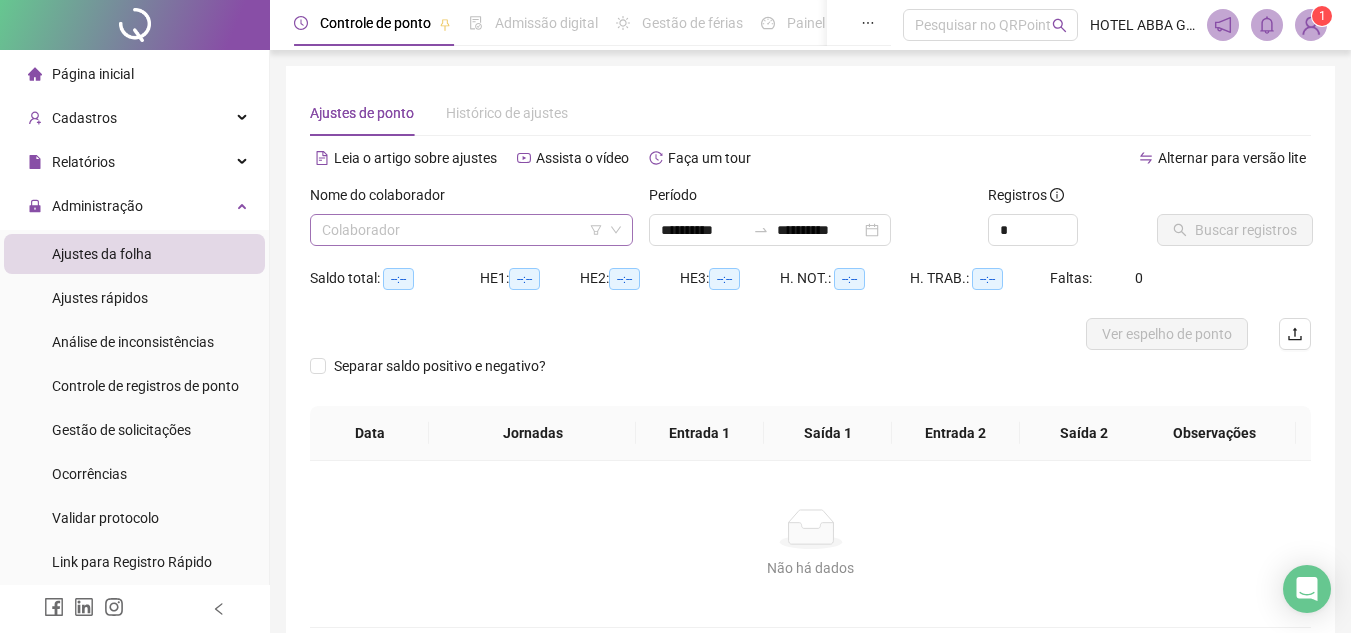 click at bounding box center (462, 230) 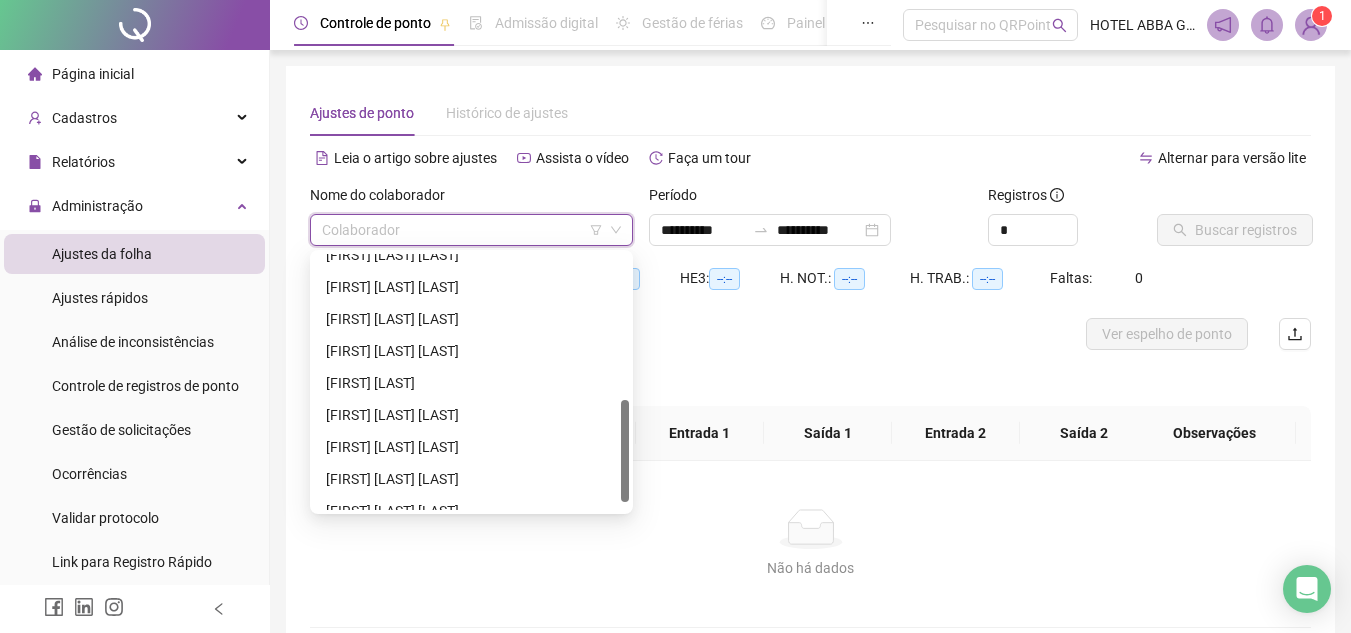 scroll, scrollTop: 384, scrollLeft: 0, axis: vertical 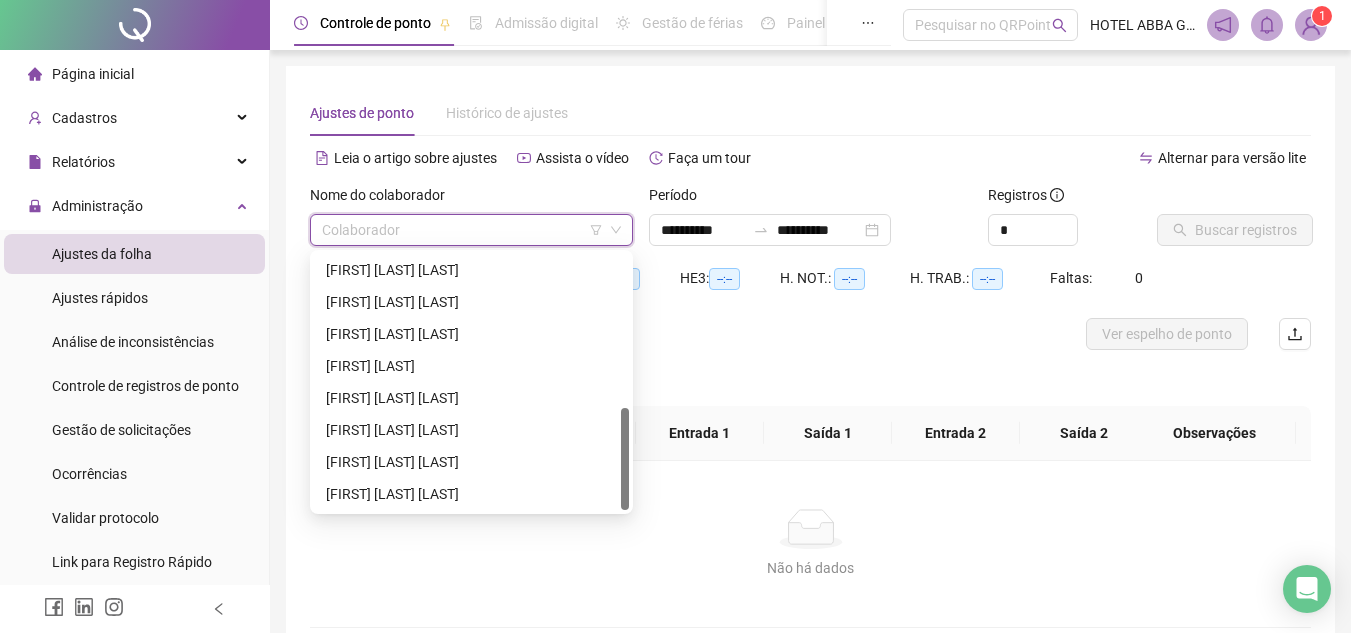 drag, startPoint x: 623, startPoint y: 292, endPoint x: 628, endPoint y: 469, distance: 177.0706 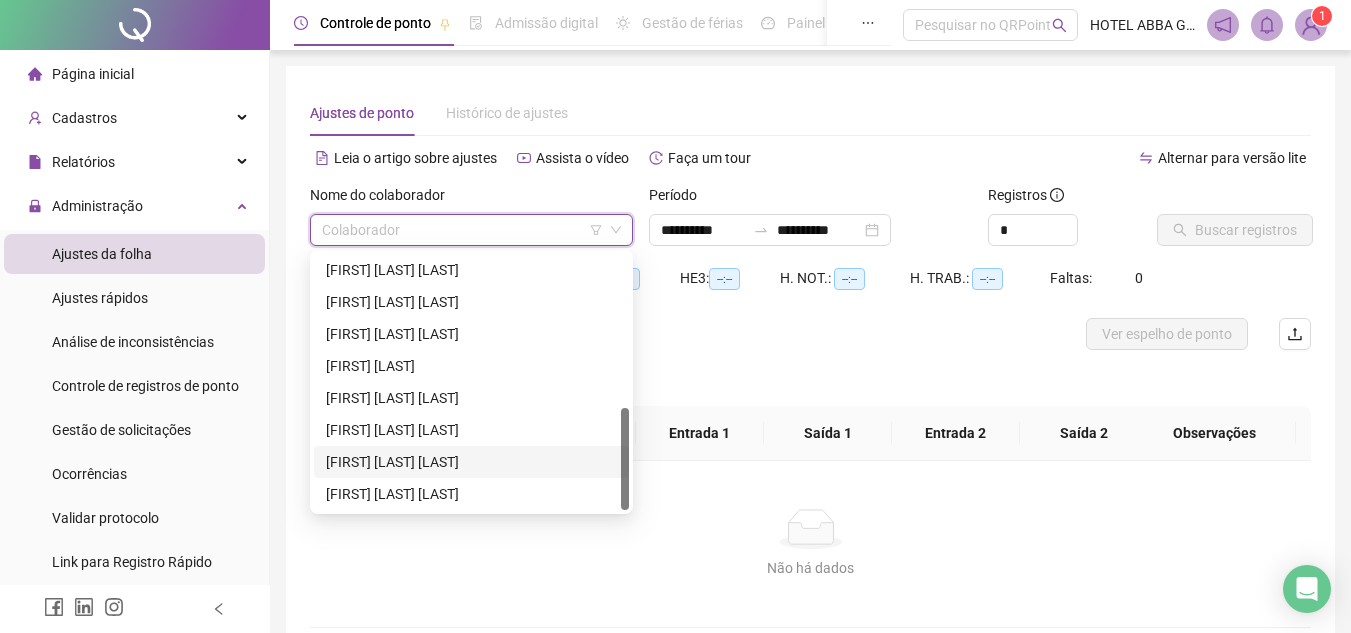 click on "[FIRST] [LAST] [LAST]" at bounding box center (471, 462) 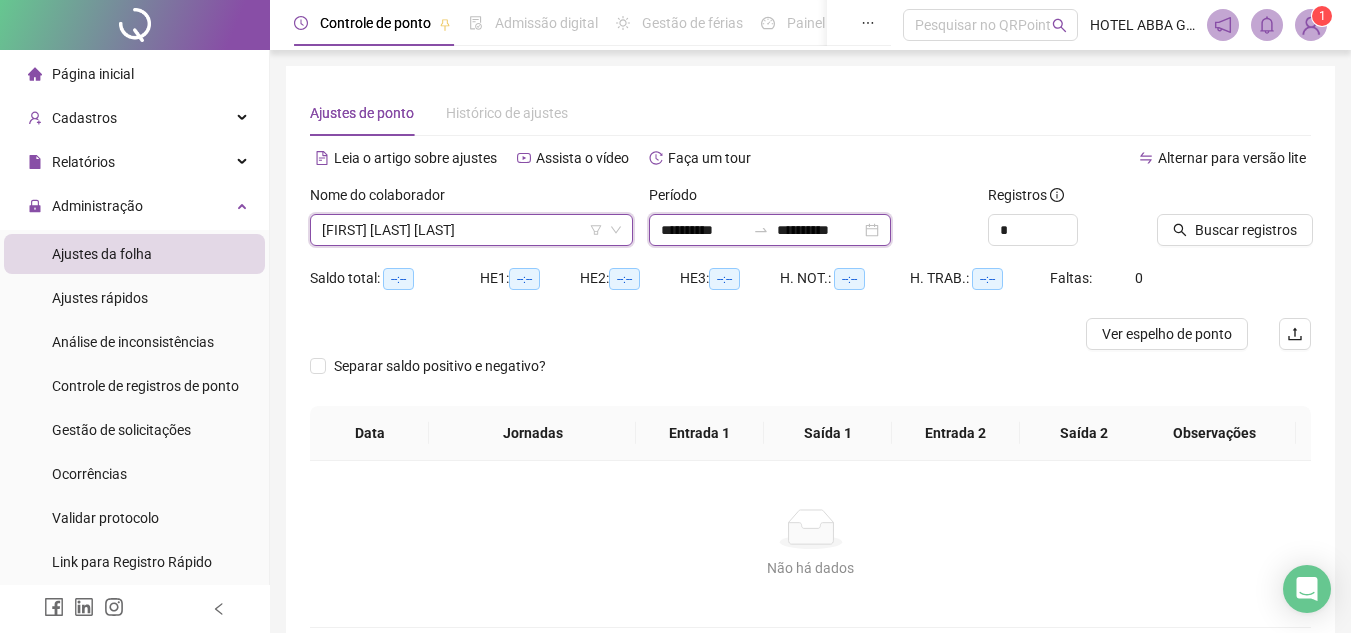 click on "**********" at bounding box center [819, 230] 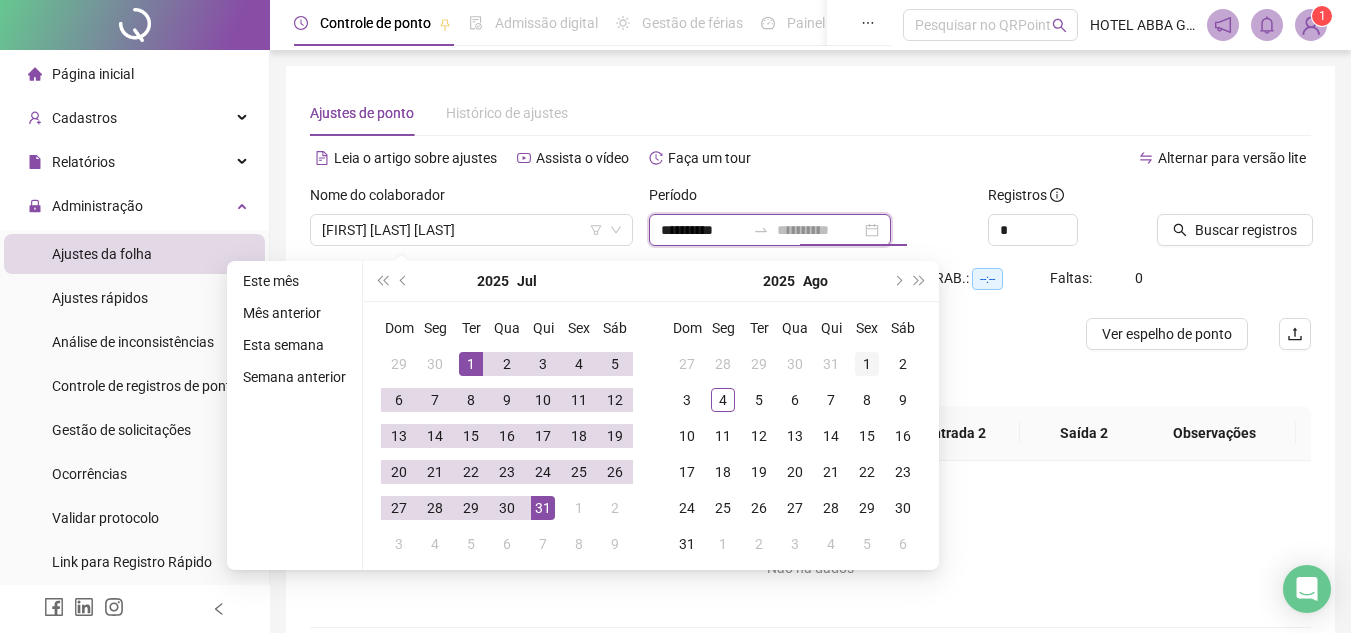 type on "**********" 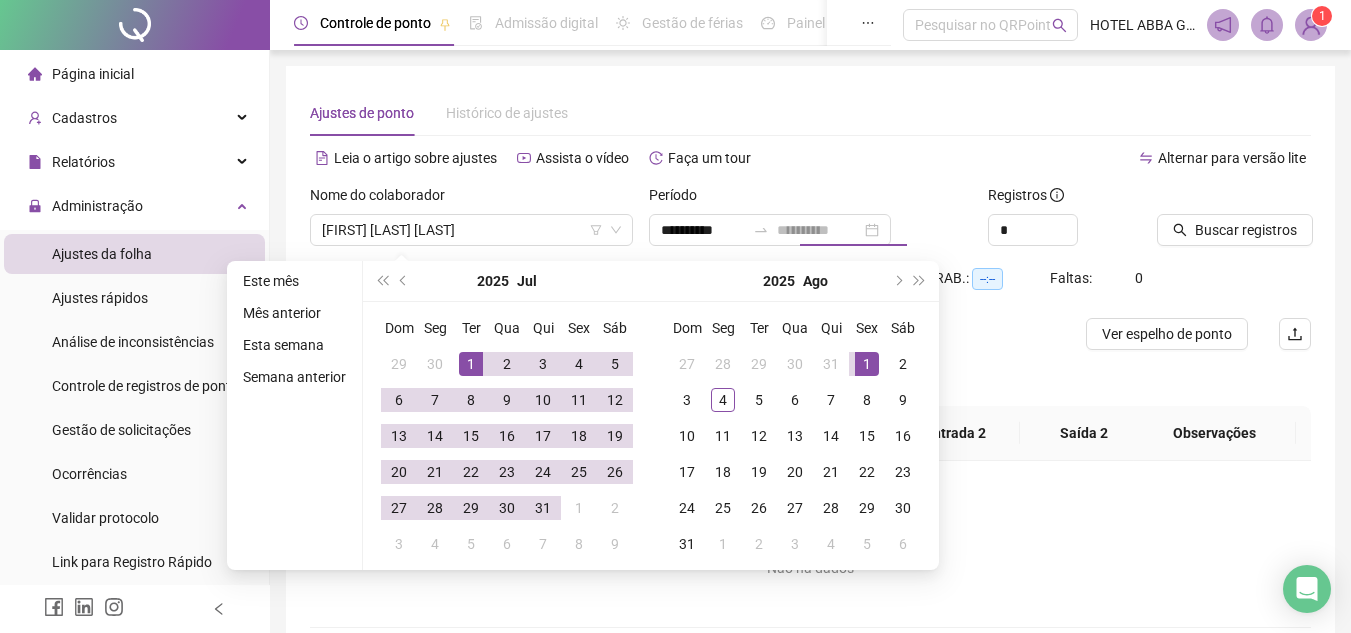 click on "1" at bounding box center [867, 364] 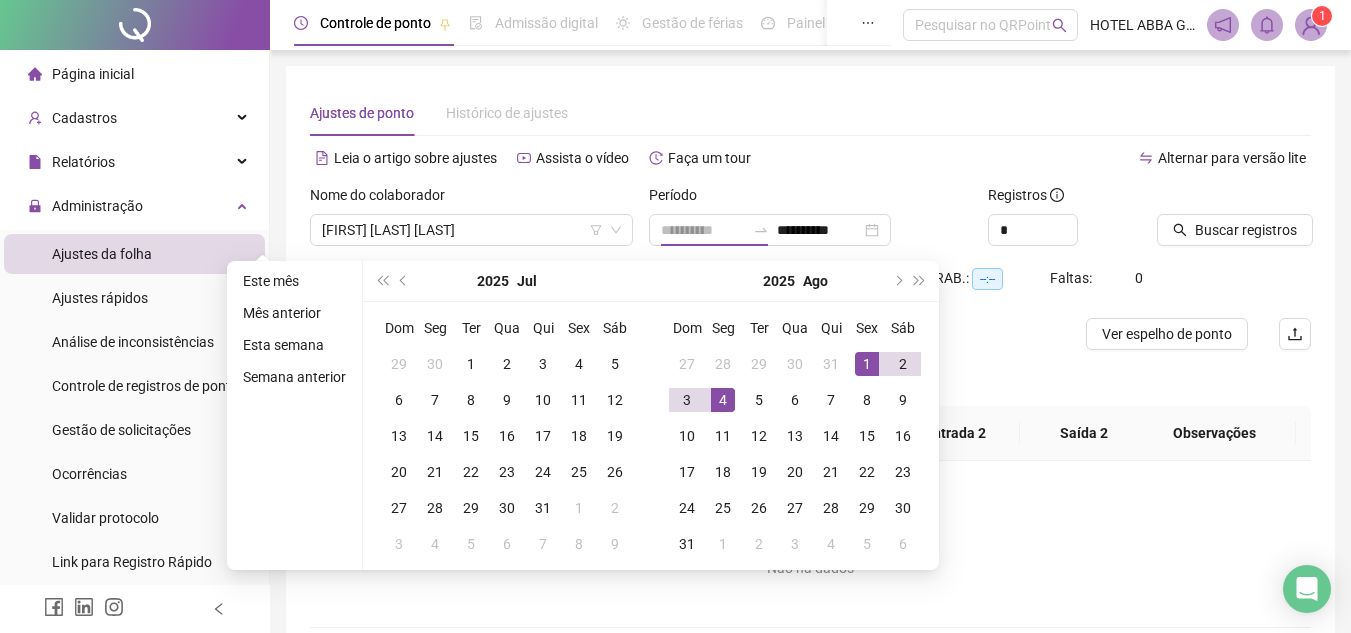 click on "4" at bounding box center [723, 400] 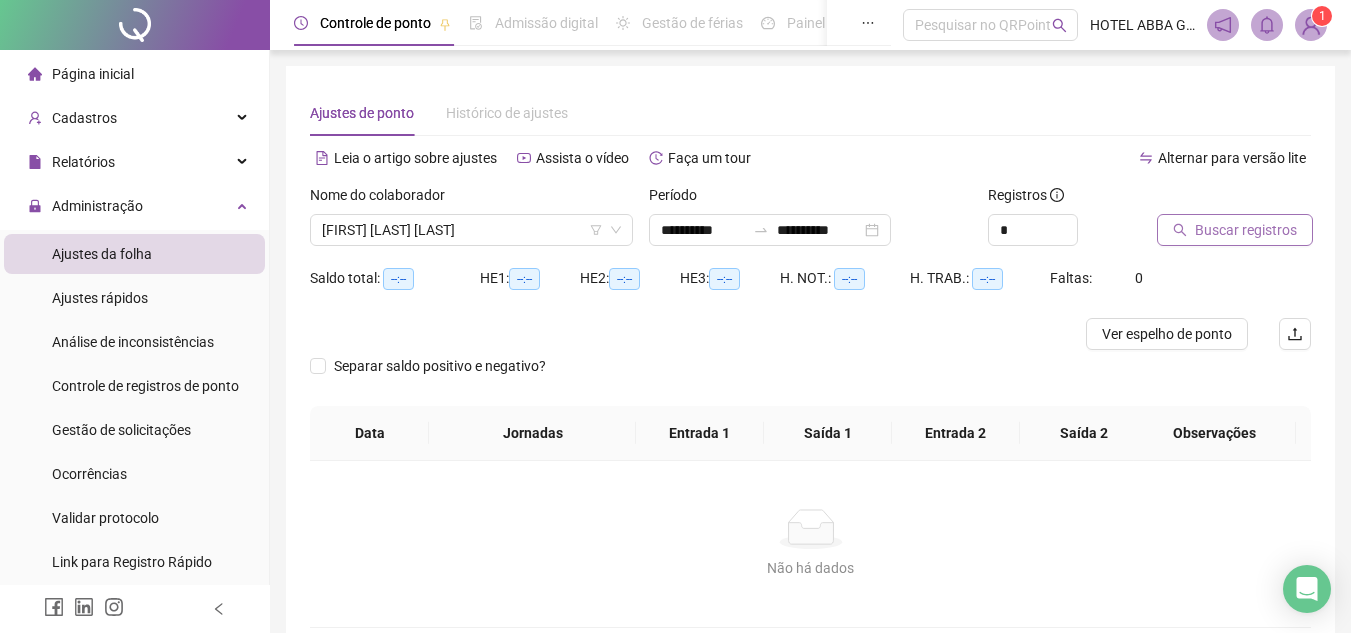 click on "Buscar registros" at bounding box center [1246, 230] 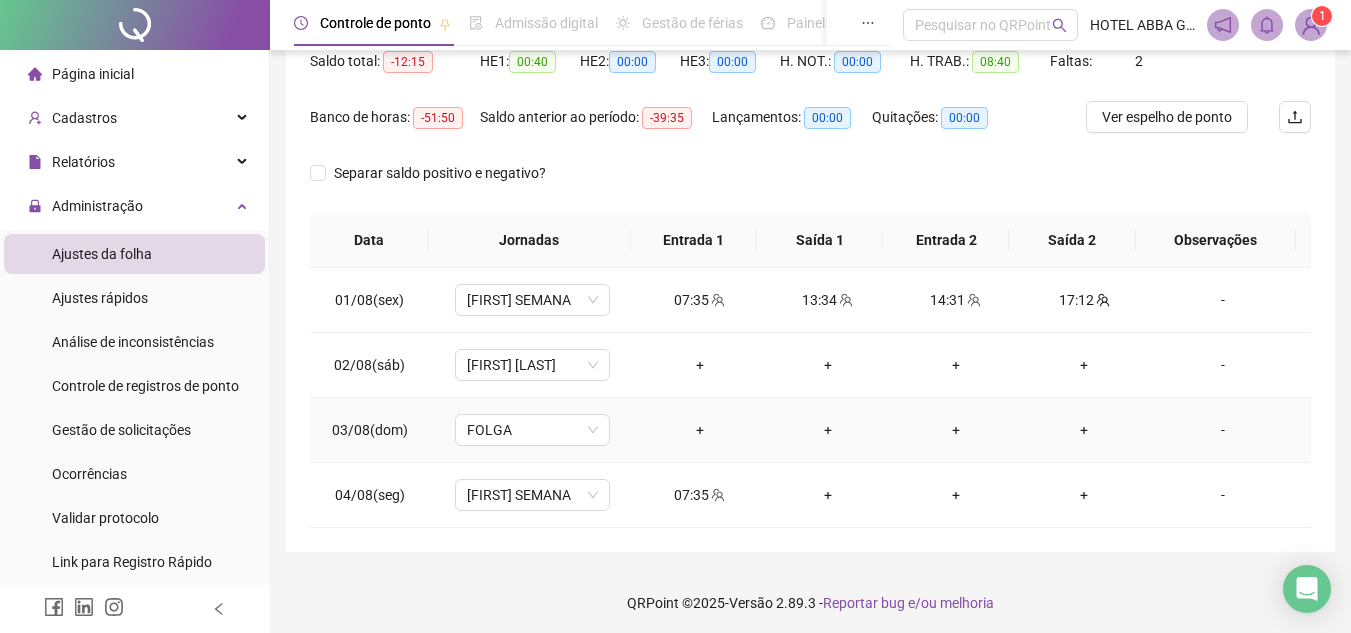 scroll, scrollTop: 222, scrollLeft: 0, axis: vertical 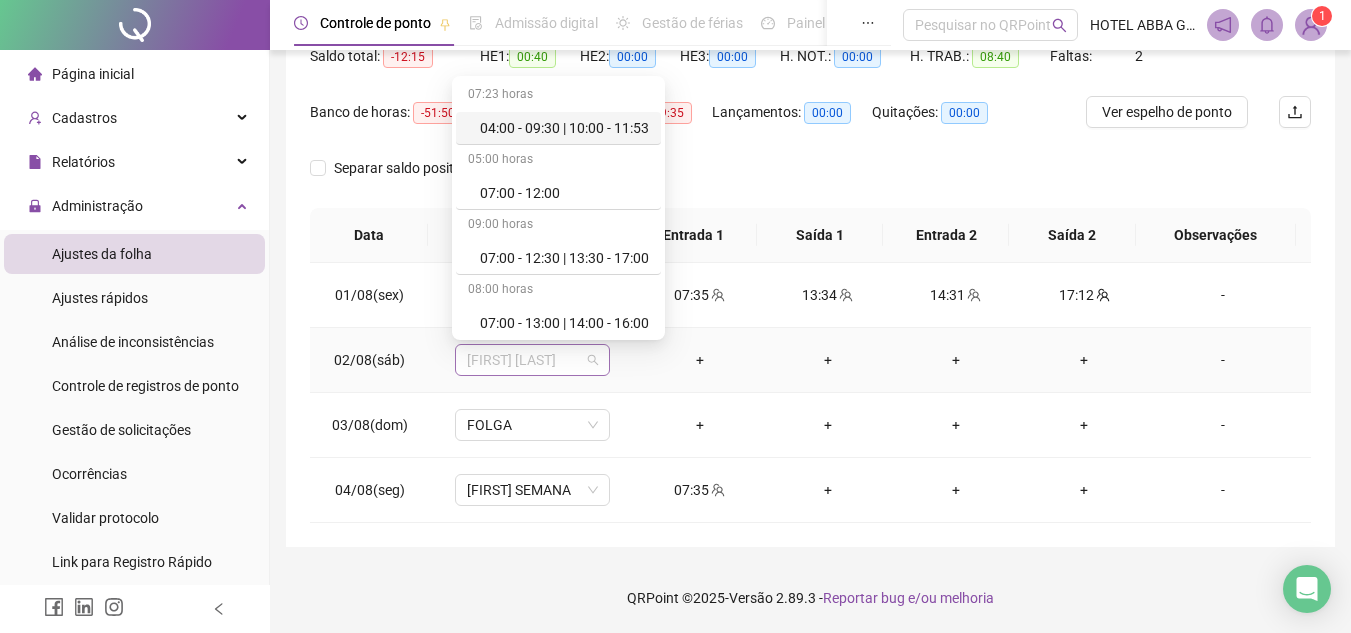 click on "[FIRST] [LAST]" at bounding box center (532, 360) 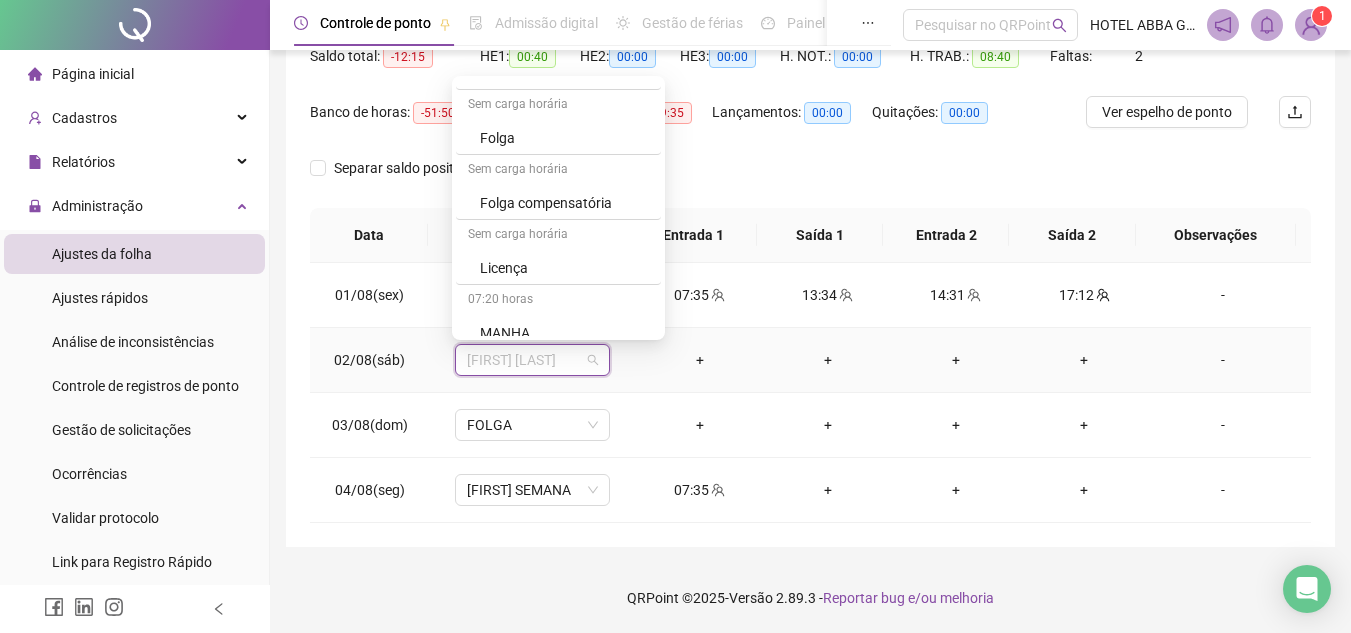 scroll, scrollTop: 941, scrollLeft: 0, axis: vertical 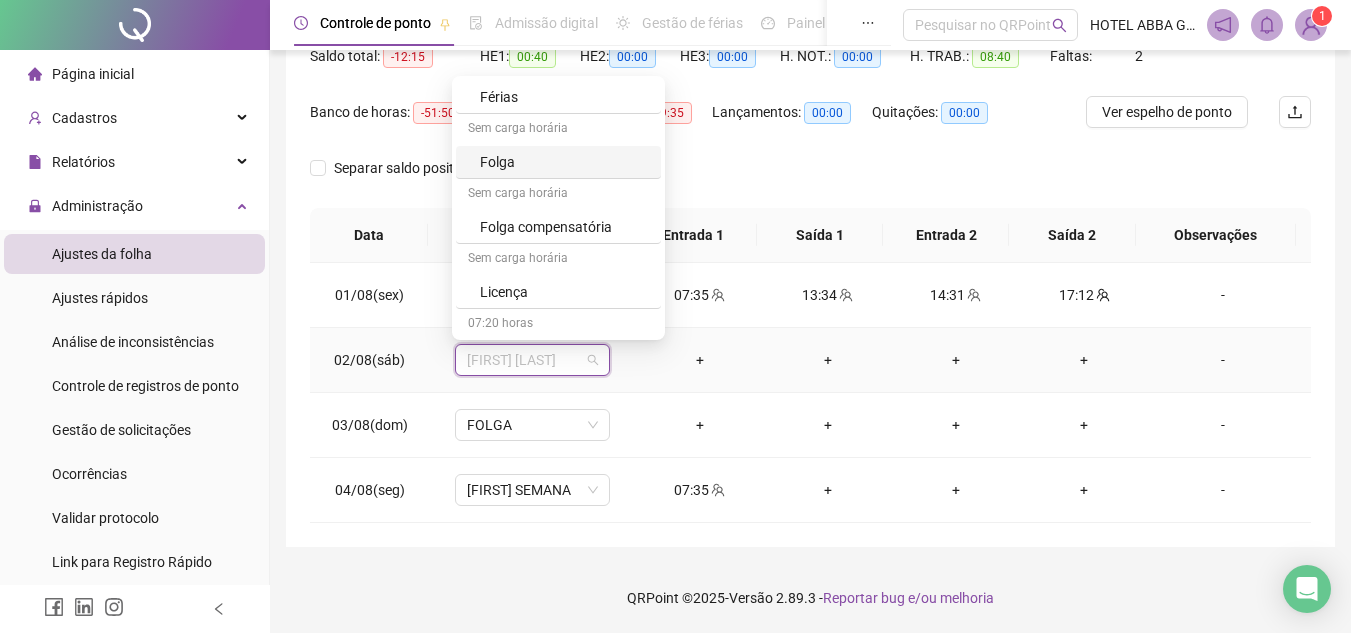 click on "Folga" at bounding box center [564, 162] 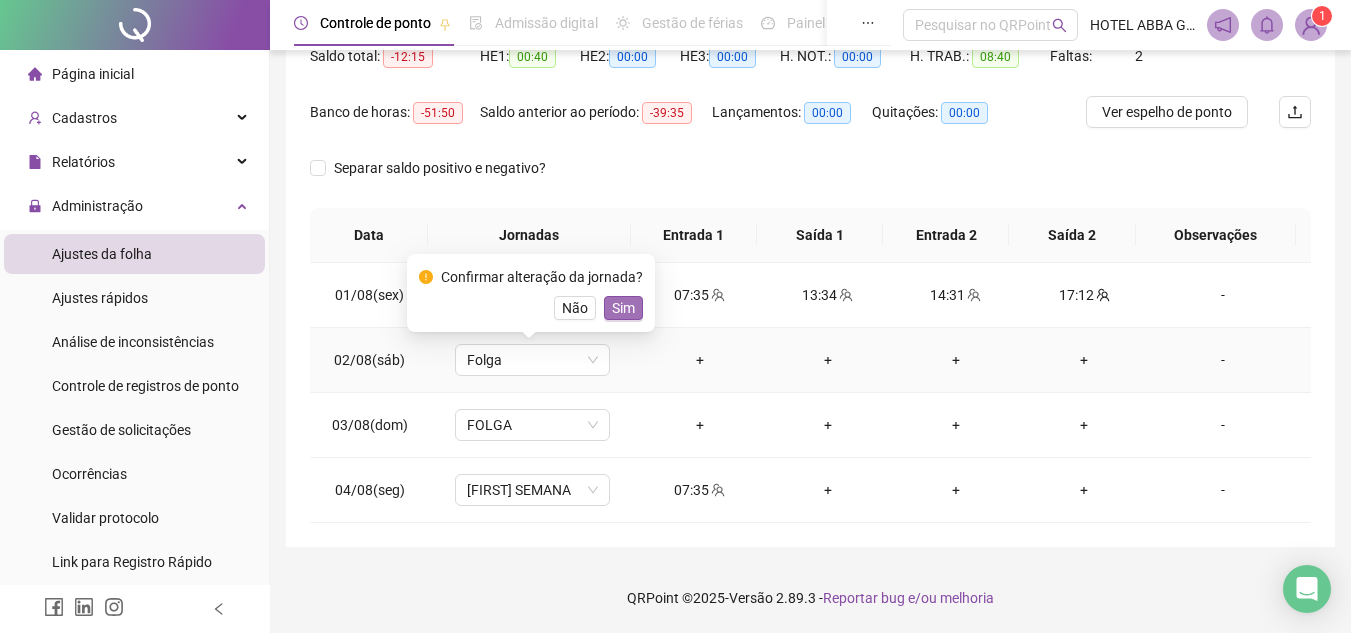 click on "Sim" at bounding box center (623, 308) 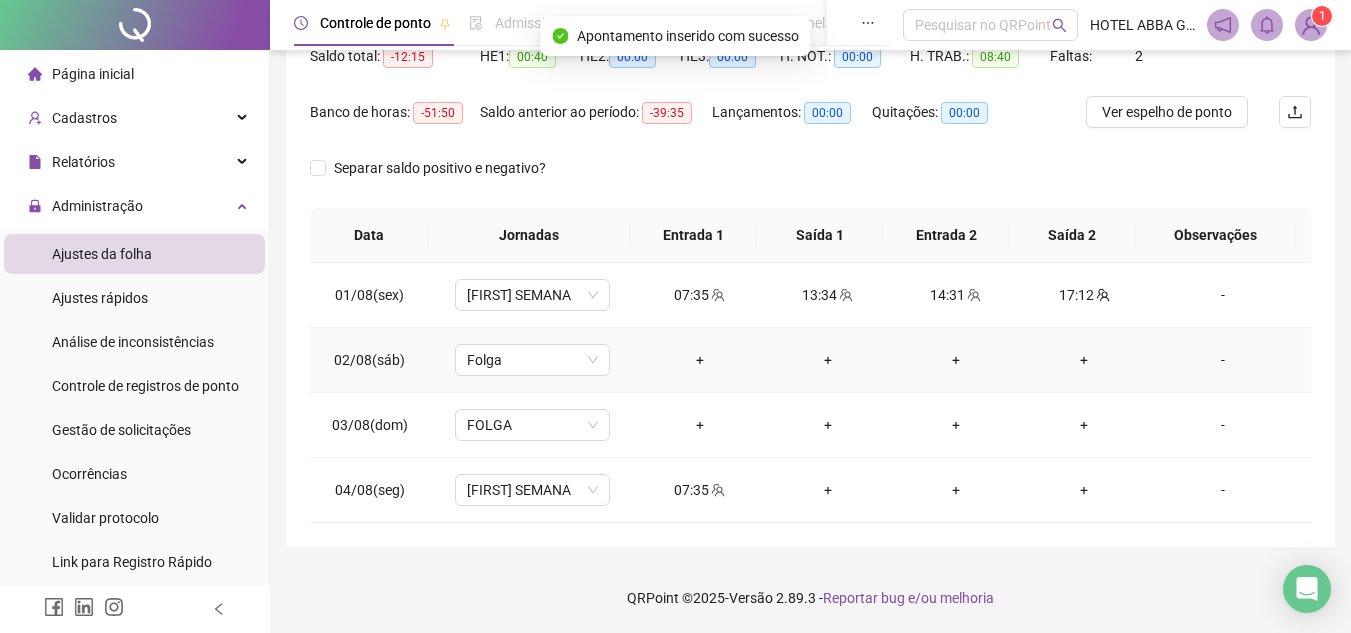 click on "-" at bounding box center (1223, 360) 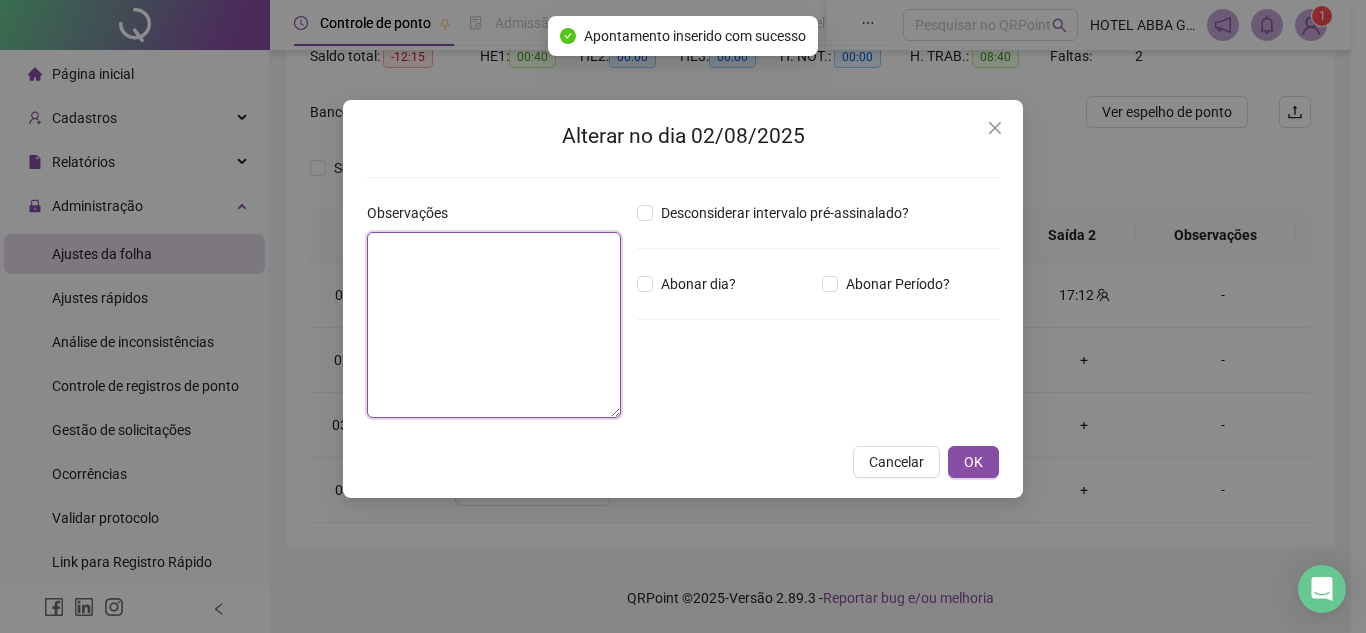 click at bounding box center (494, 325) 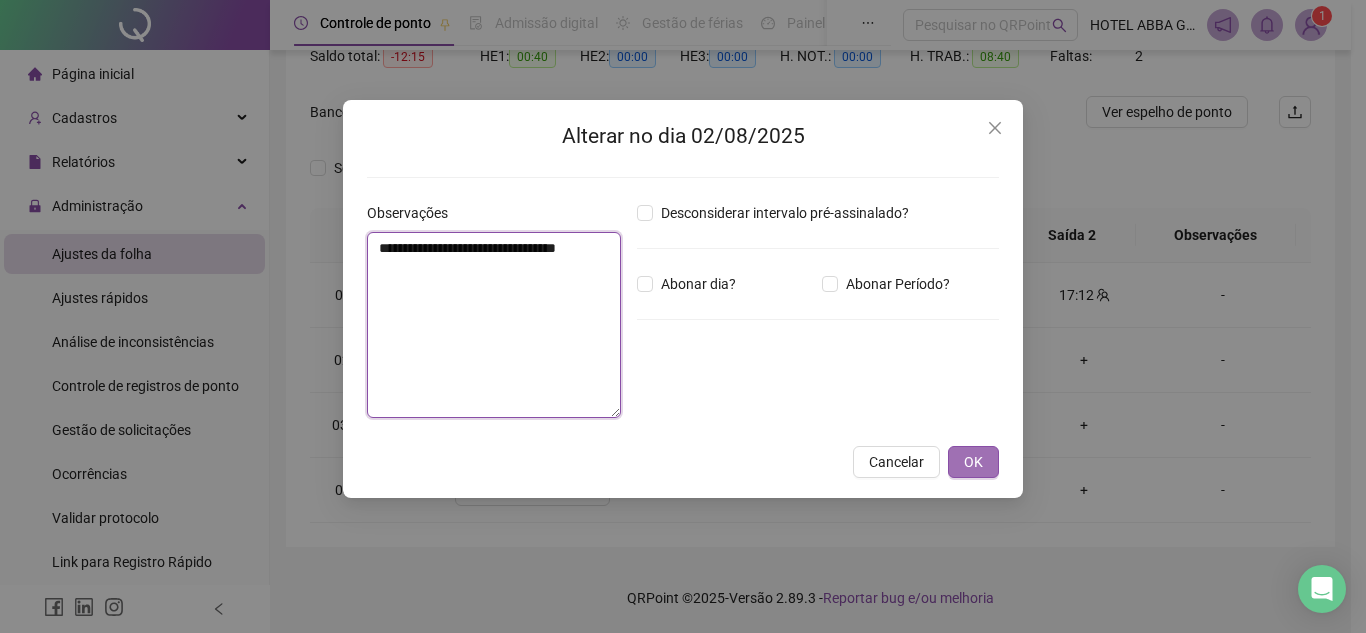 type on "**********" 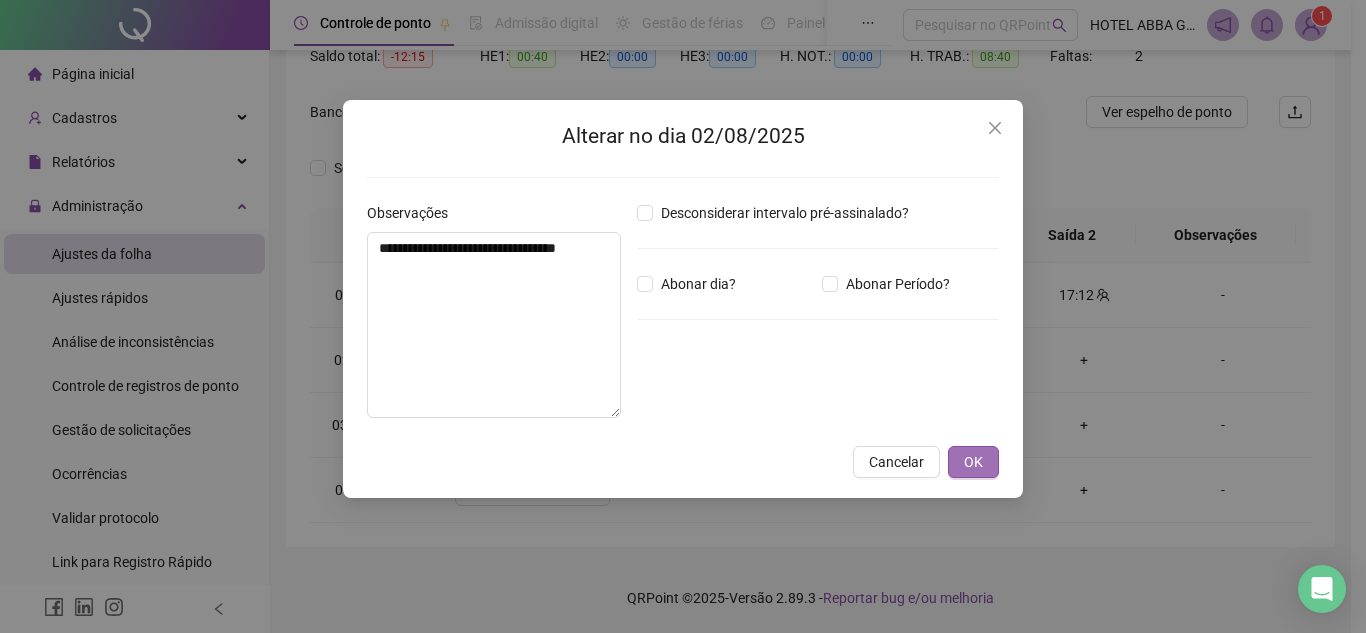 click on "OK" at bounding box center [973, 462] 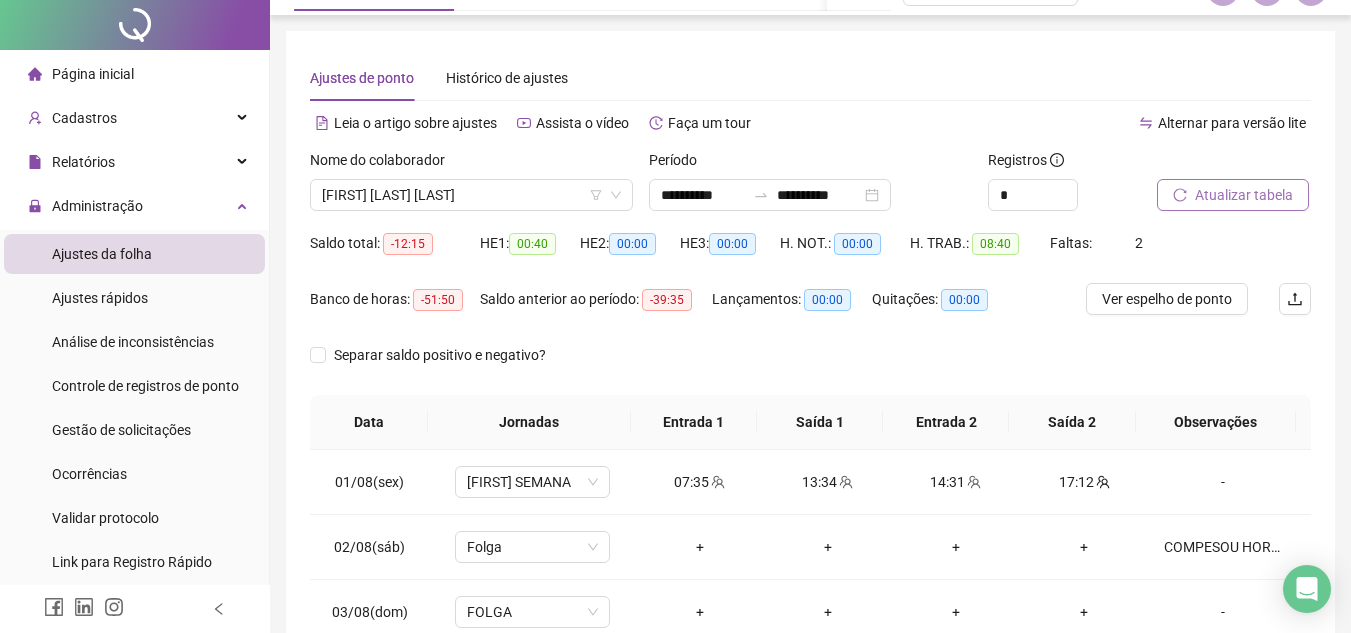 scroll, scrollTop: 0, scrollLeft: 0, axis: both 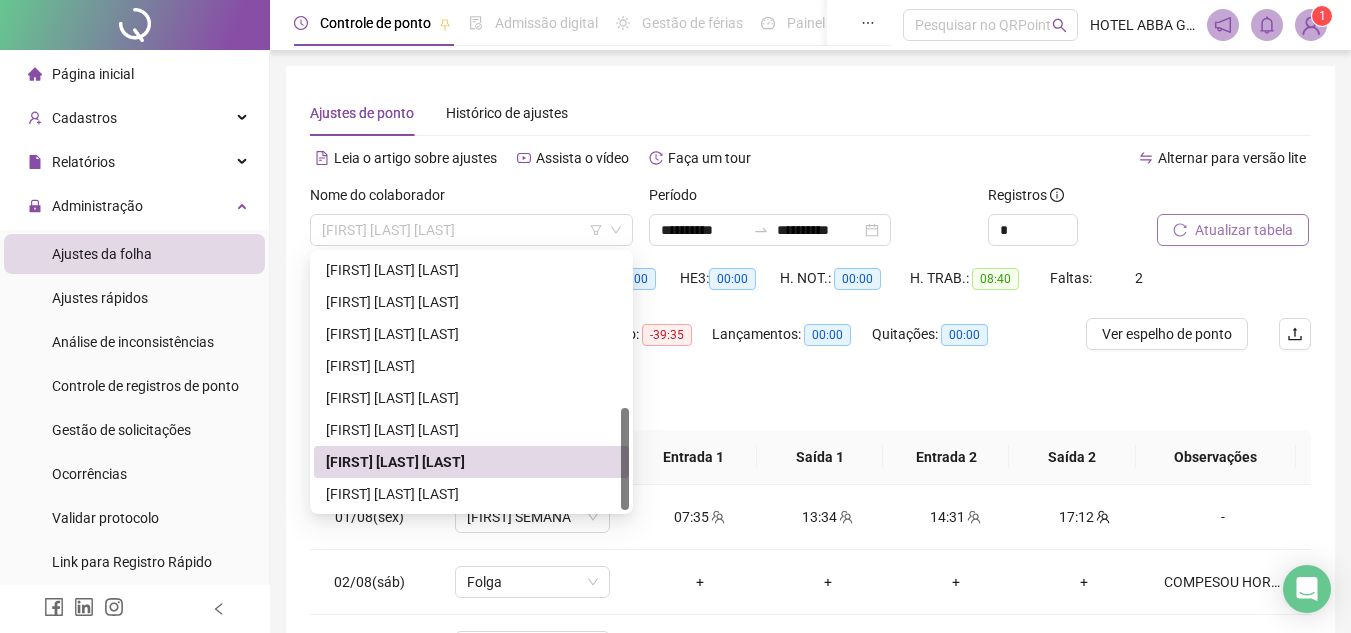 click on "[FIRST] [LAST] [LAST]" at bounding box center [471, 230] 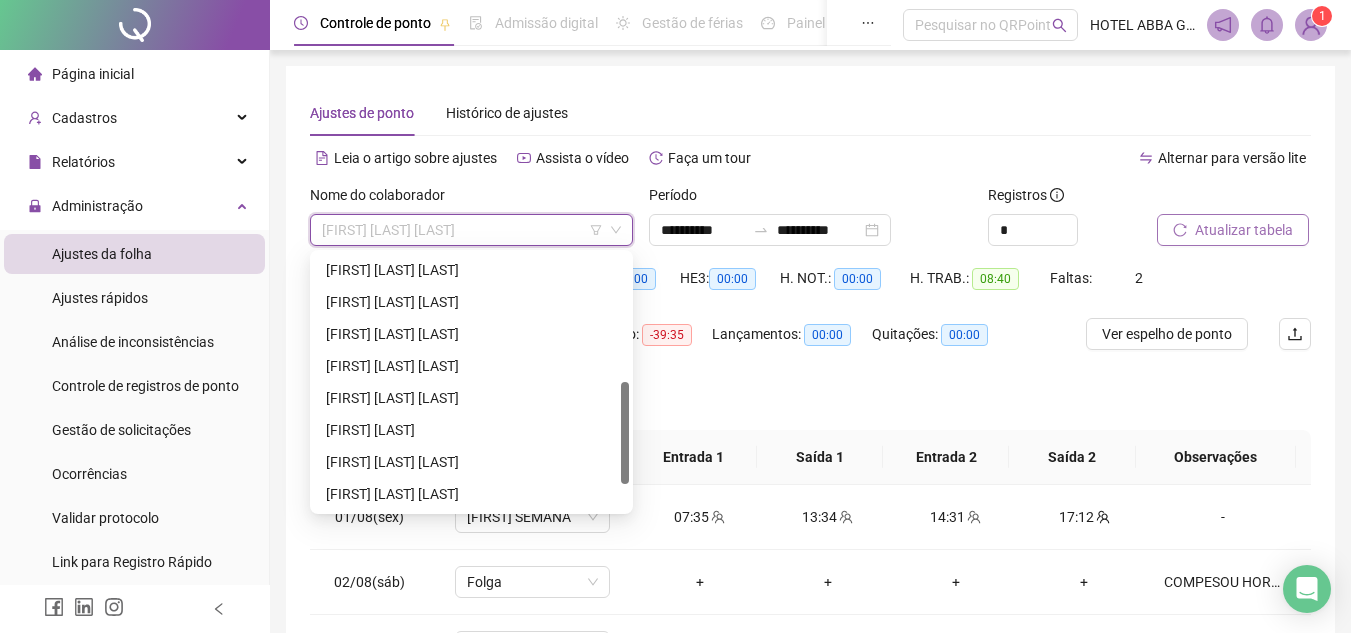 drag, startPoint x: 625, startPoint y: 425, endPoint x: 629, endPoint y: 398, distance: 27.294687 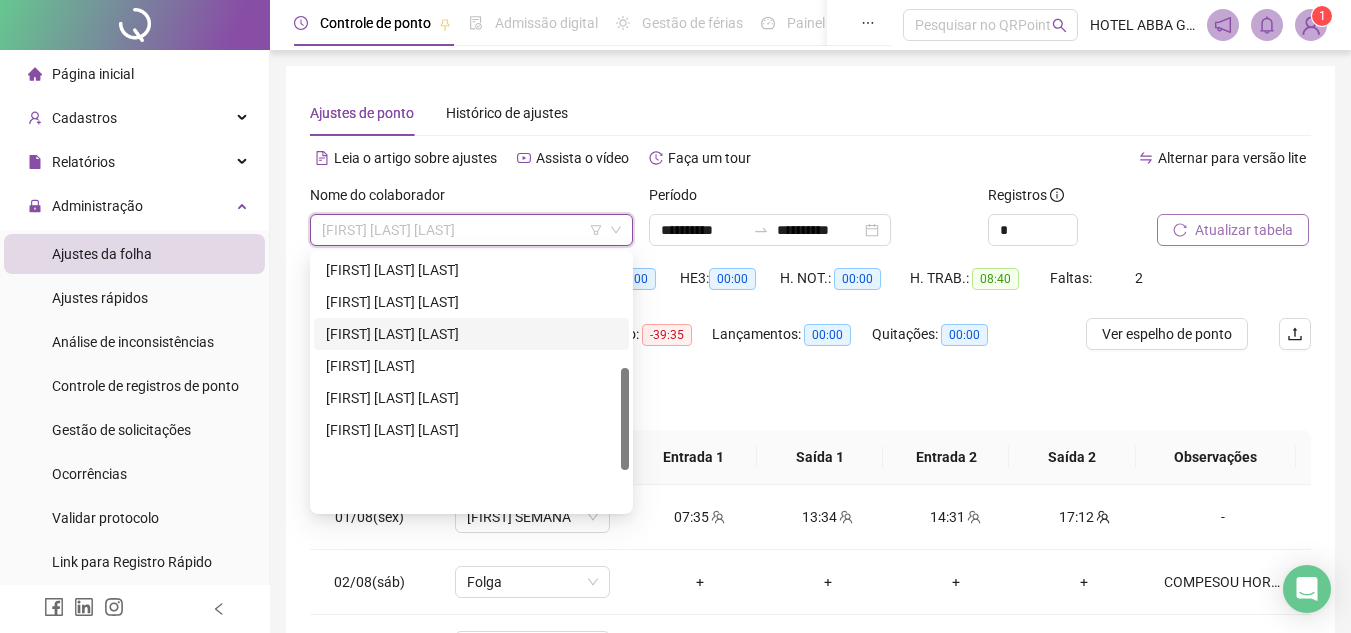scroll, scrollTop: 284, scrollLeft: 0, axis: vertical 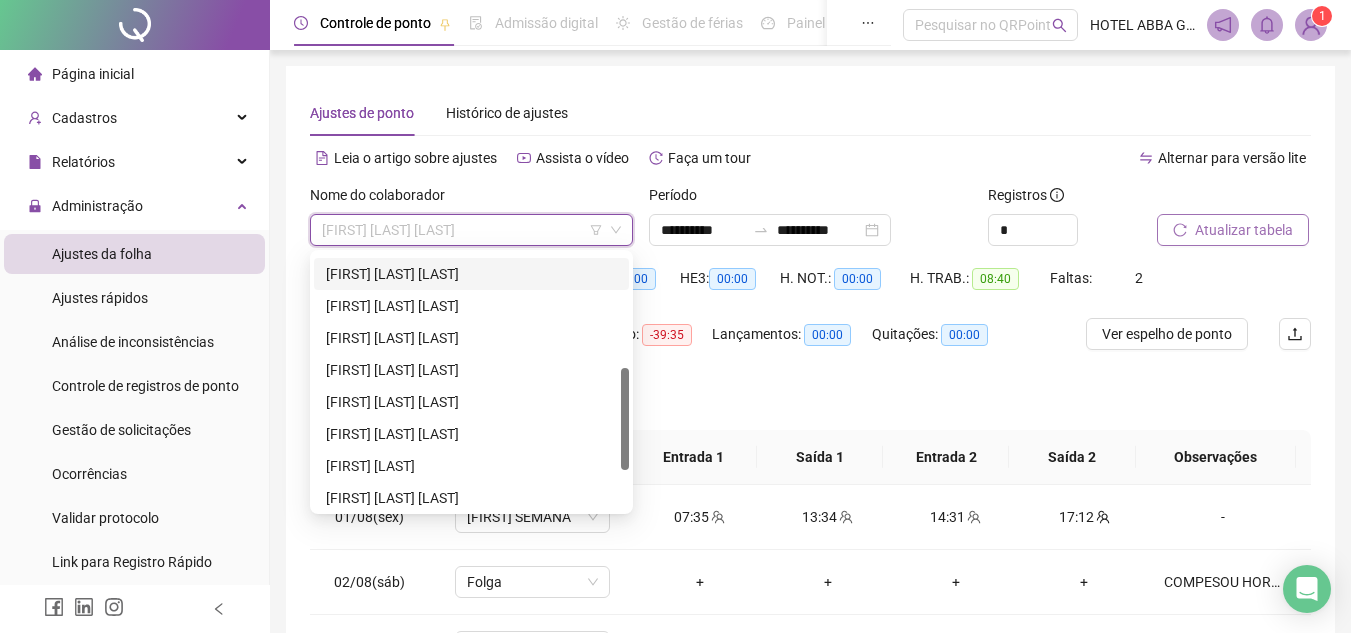 click on "[FIRST] [LAST] [LAST]" at bounding box center [471, 274] 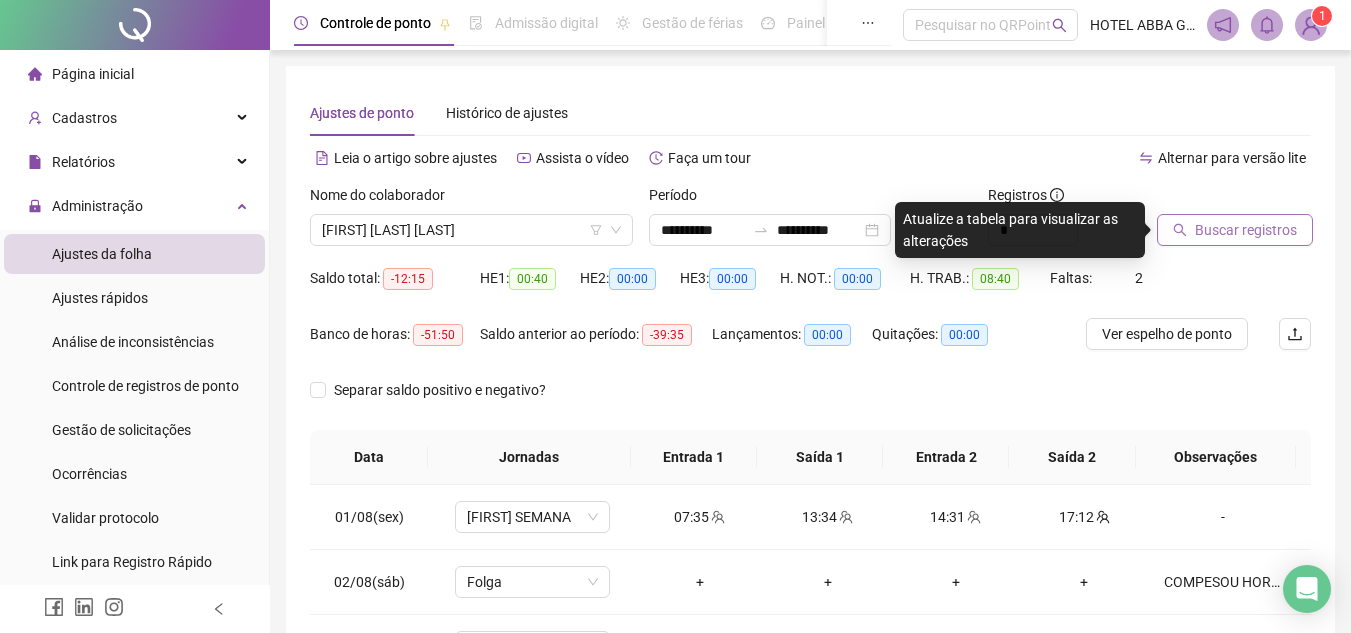 click on "Buscar registros" at bounding box center [1246, 230] 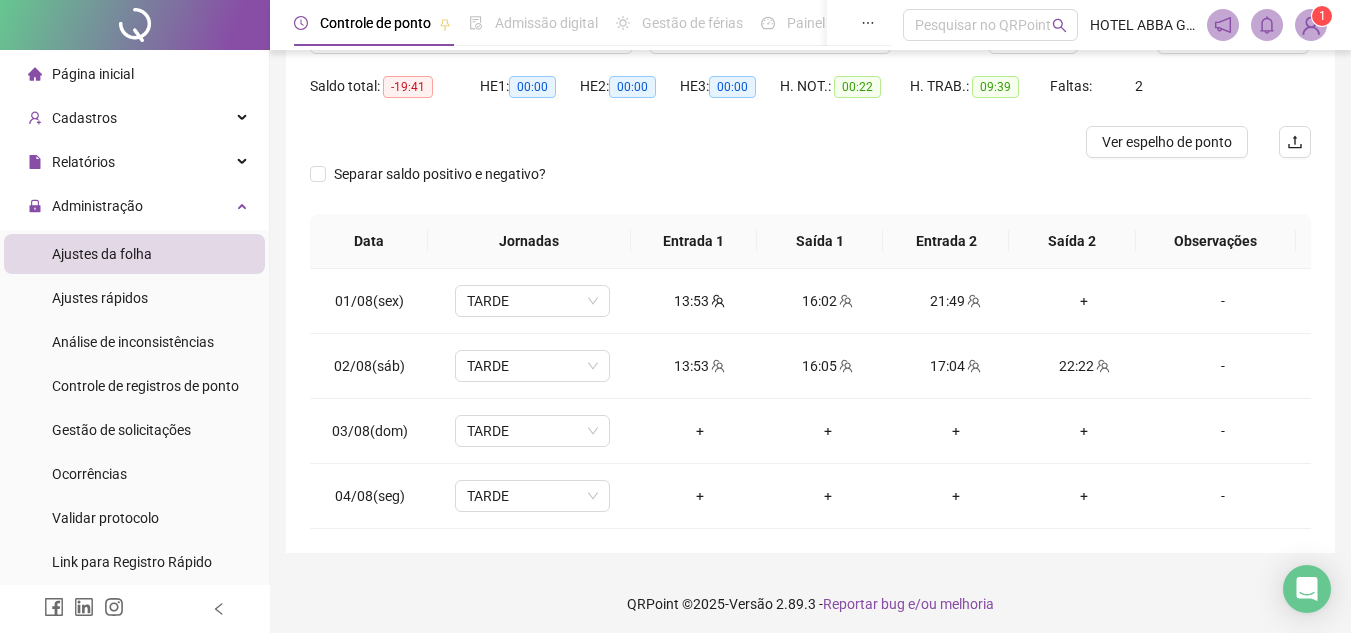scroll, scrollTop: 198, scrollLeft: 0, axis: vertical 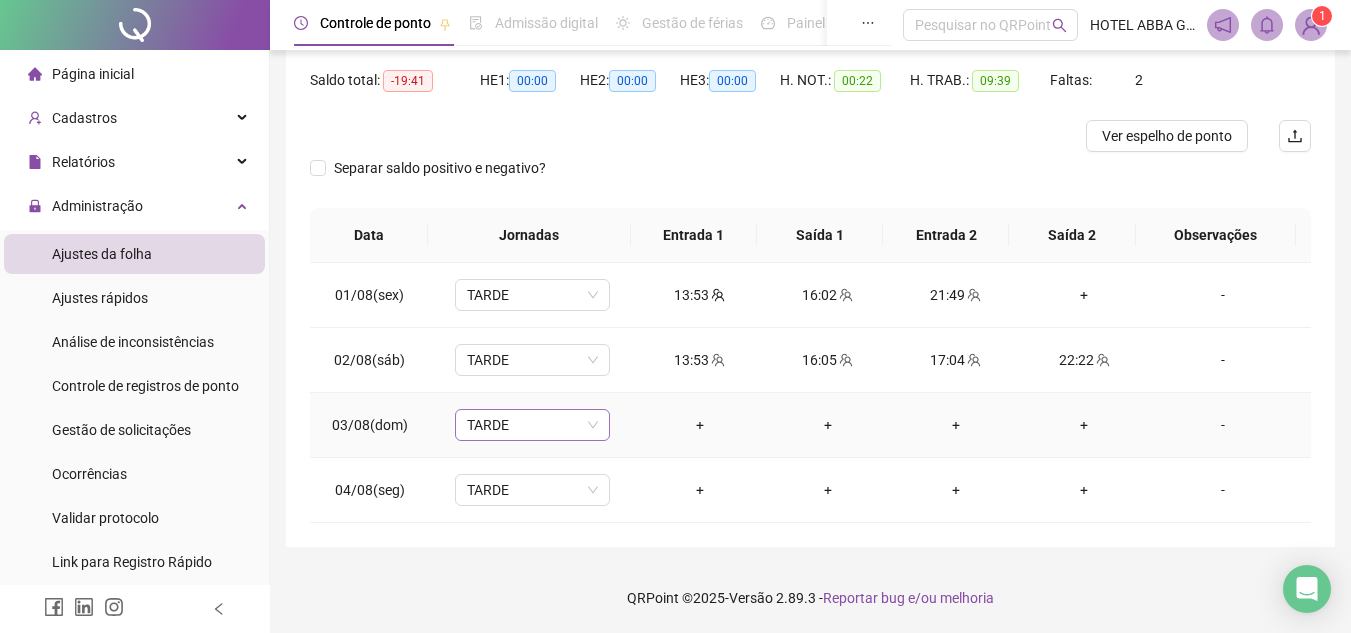 click on "TARDE" at bounding box center [532, 425] 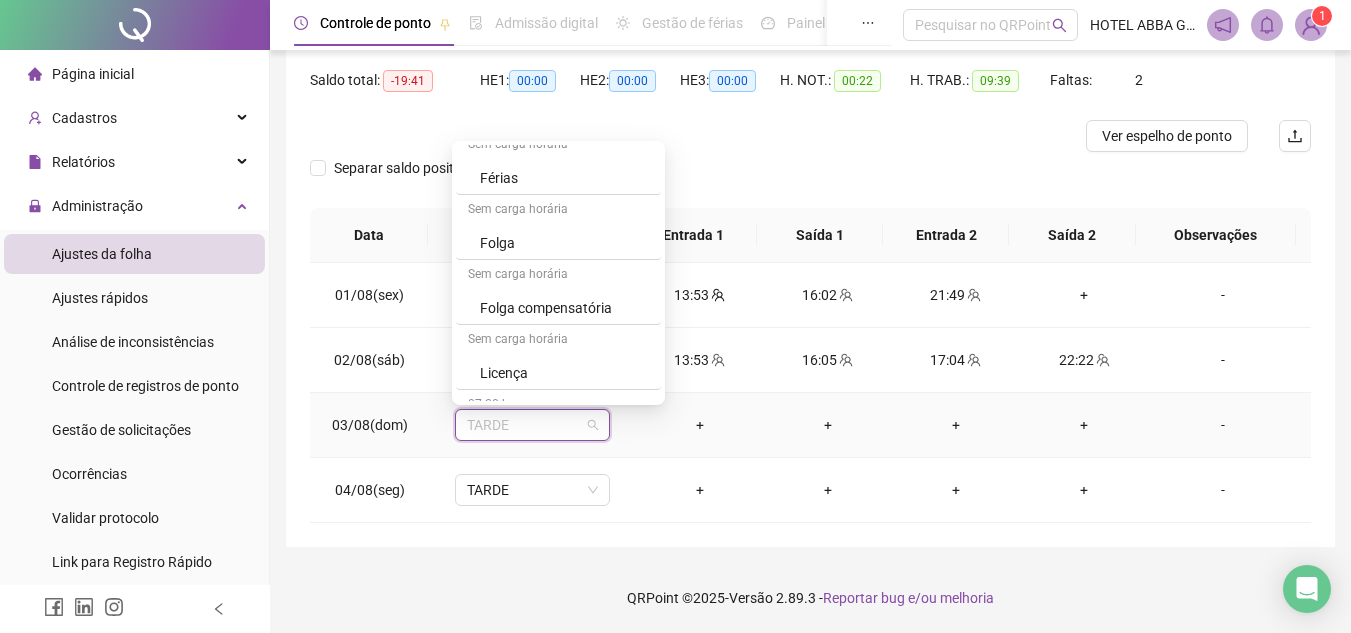 scroll, scrollTop: 933, scrollLeft: 0, axis: vertical 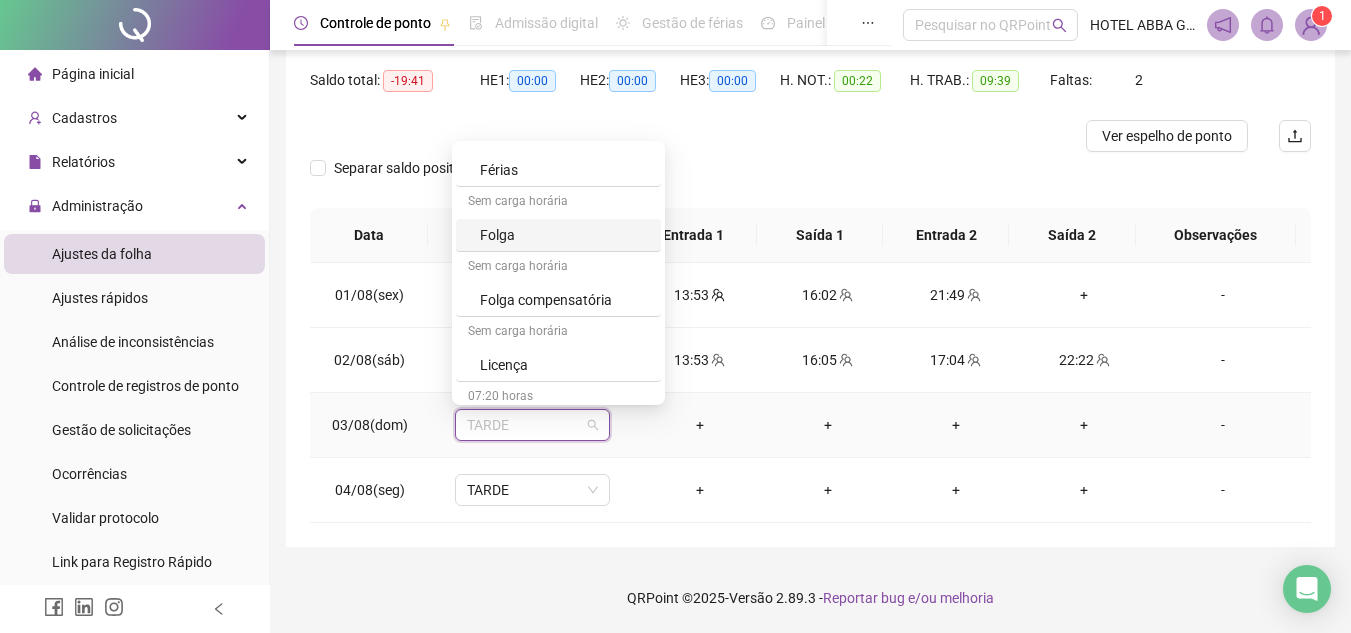click on "Folga" at bounding box center [564, 235] 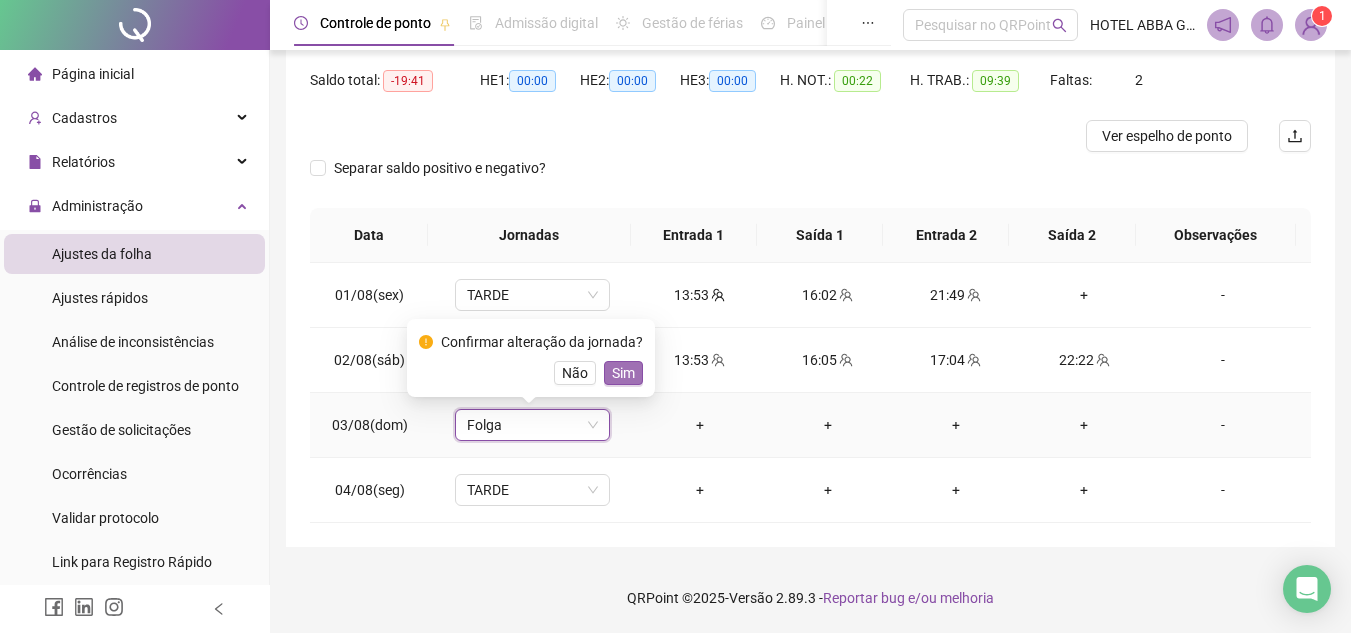 click on "Sim" at bounding box center [623, 373] 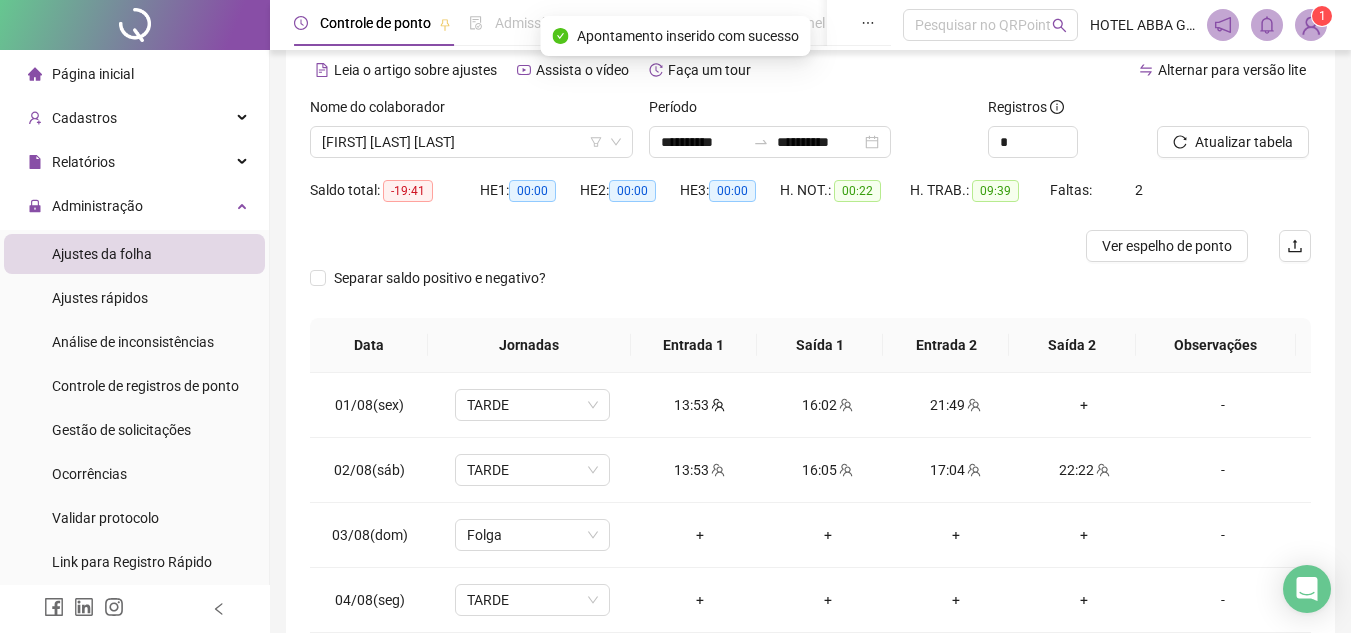 scroll, scrollTop: 0, scrollLeft: 0, axis: both 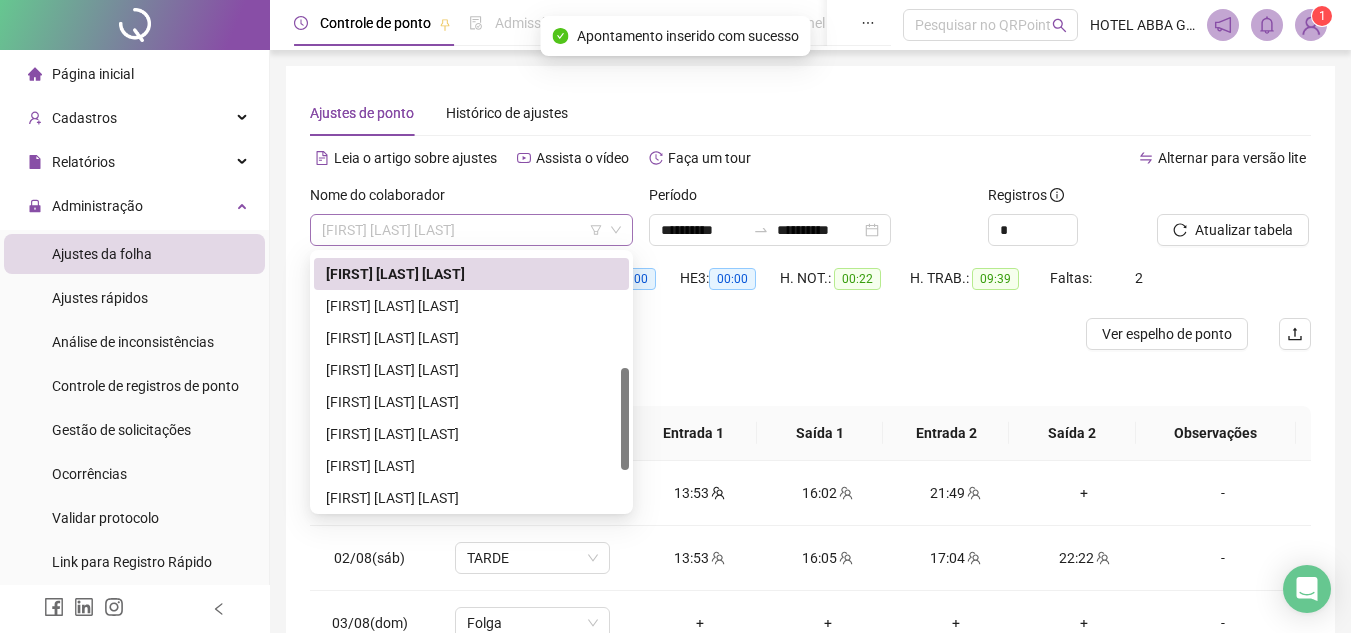 click on "[FIRST] [LAST] [LAST]" at bounding box center [471, 230] 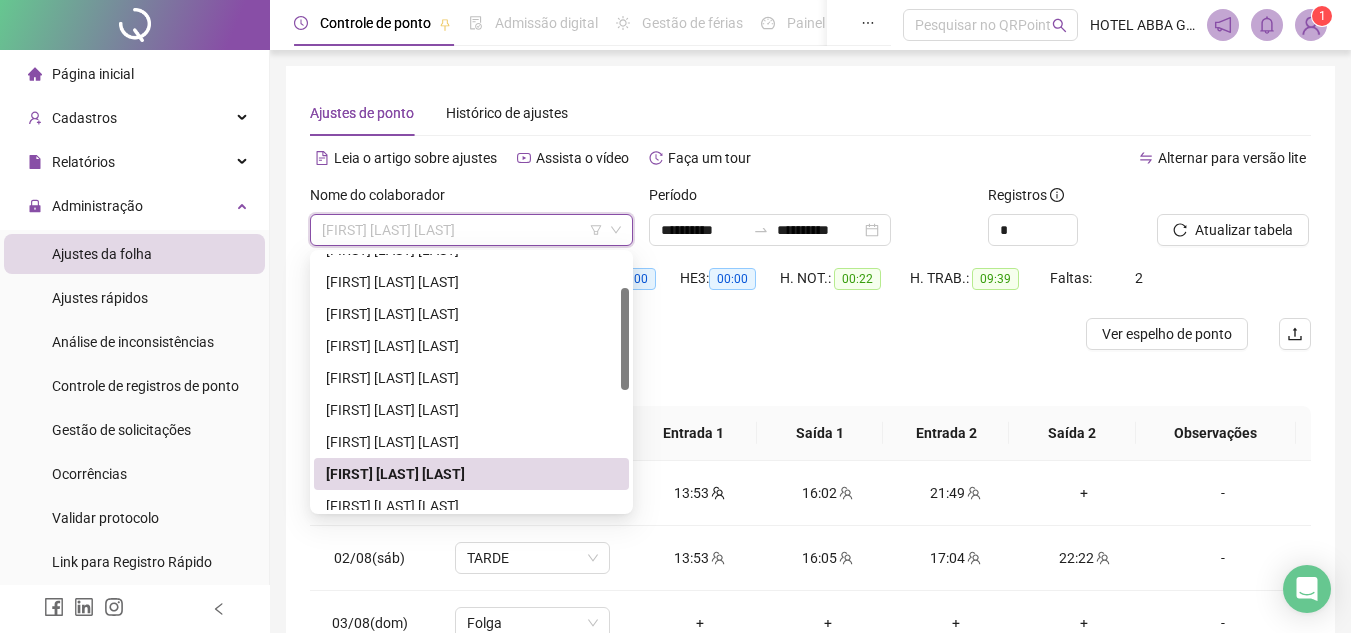 scroll, scrollTop: 0, scrollLeft: 0, axis: both 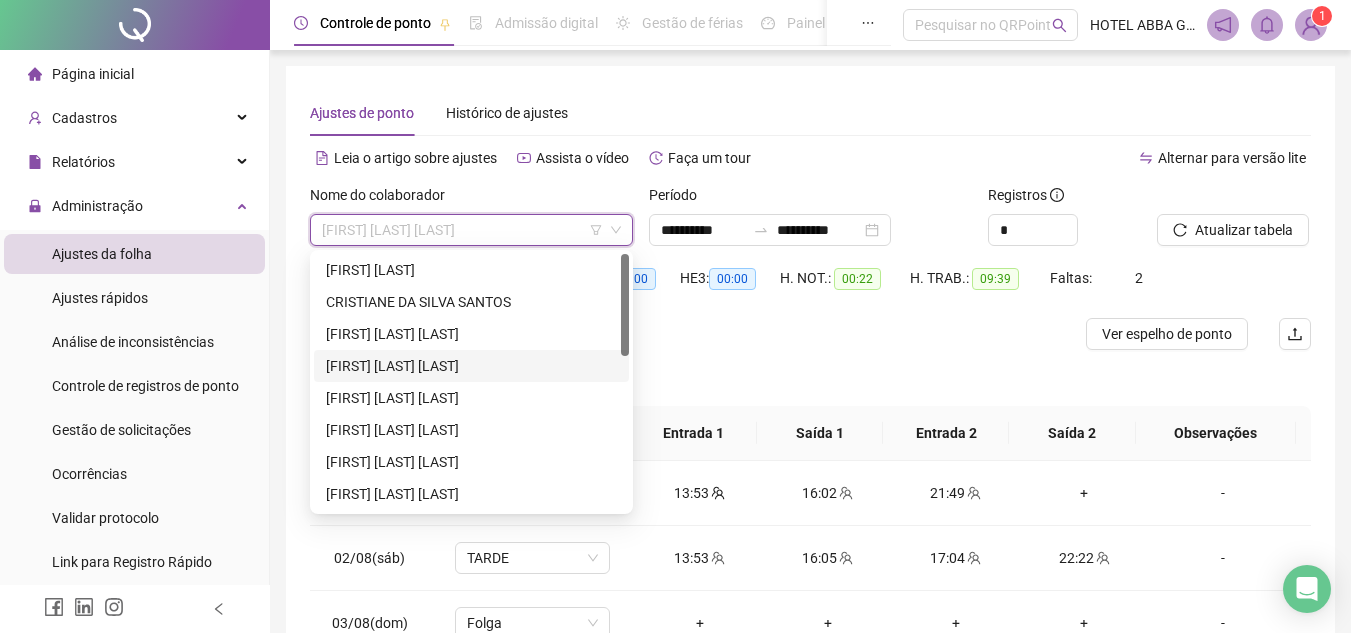 click on "[FIRST] [LAST] [LAST]" at bounding box center (471, 366) 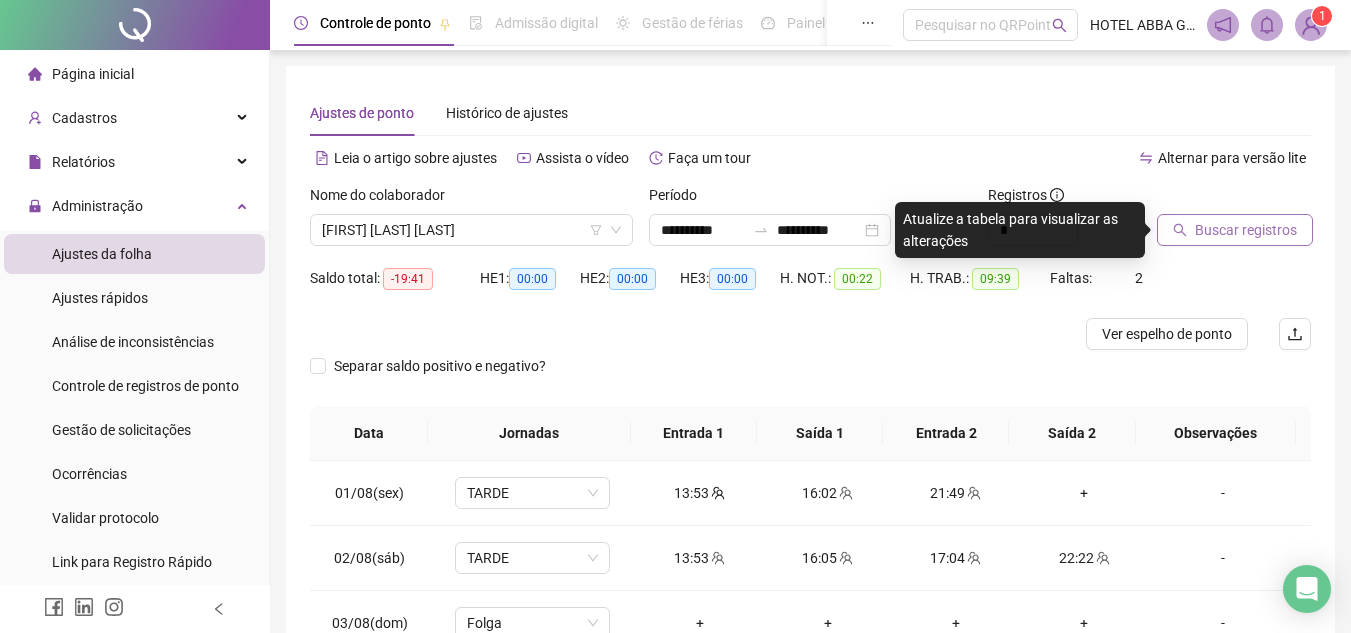 click on "Buscar registros" at bounding box center [1246, 230] 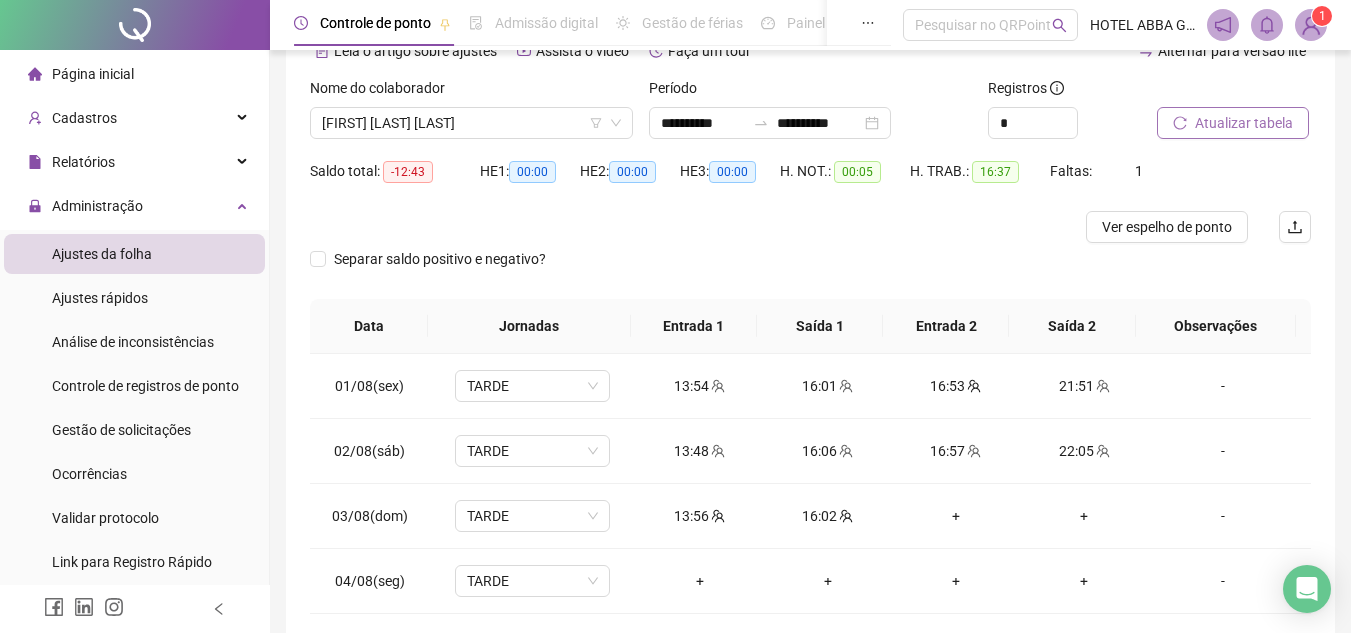 scroll, scrollTop: 198, scrollLeft: 0, axis: vertical 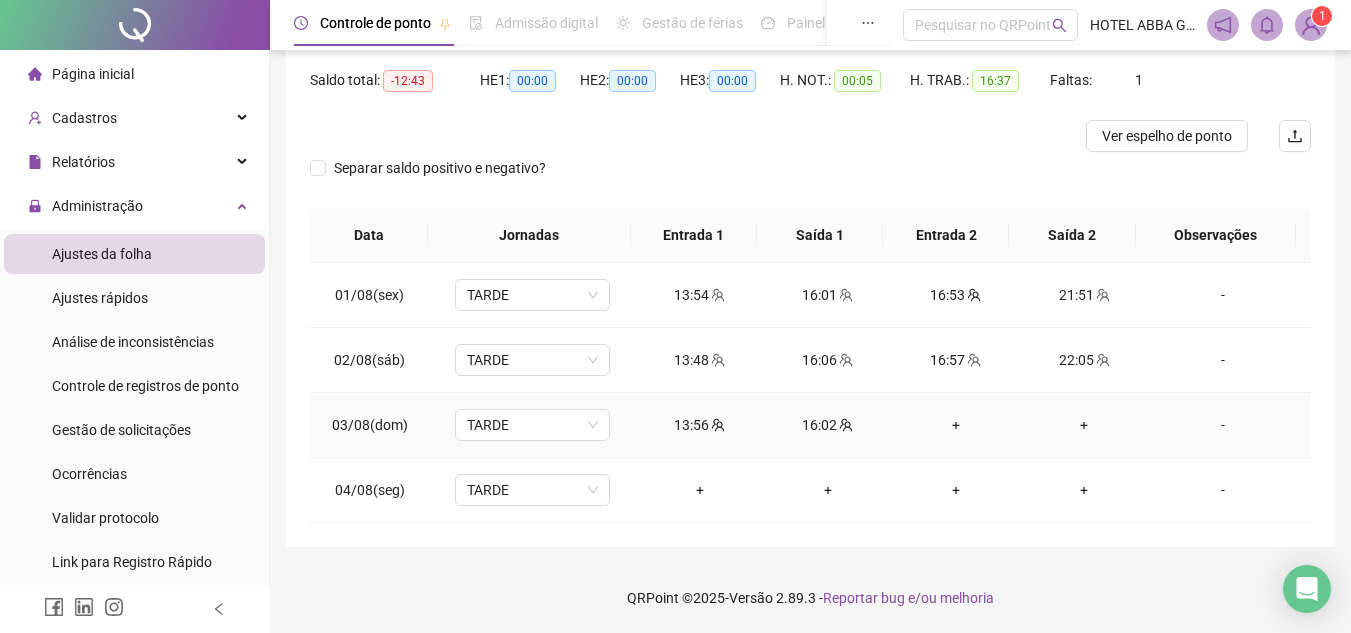 click on "+" at bounding box center (956, 425) 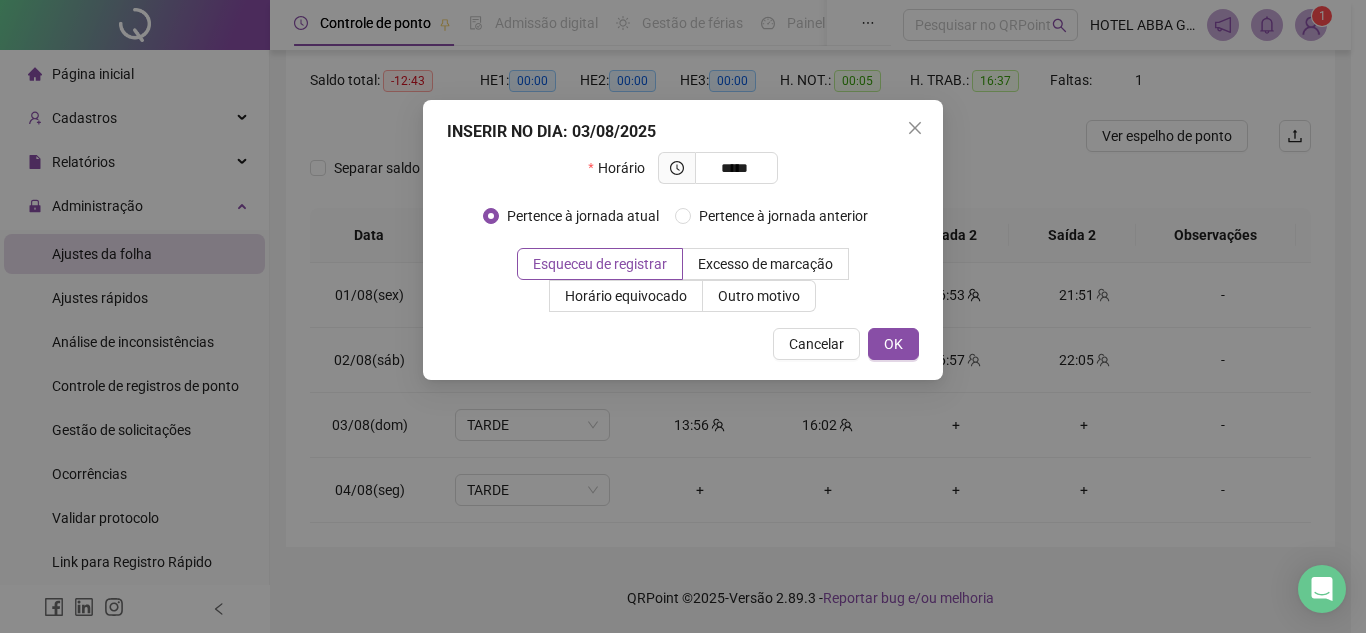 type on "*****" 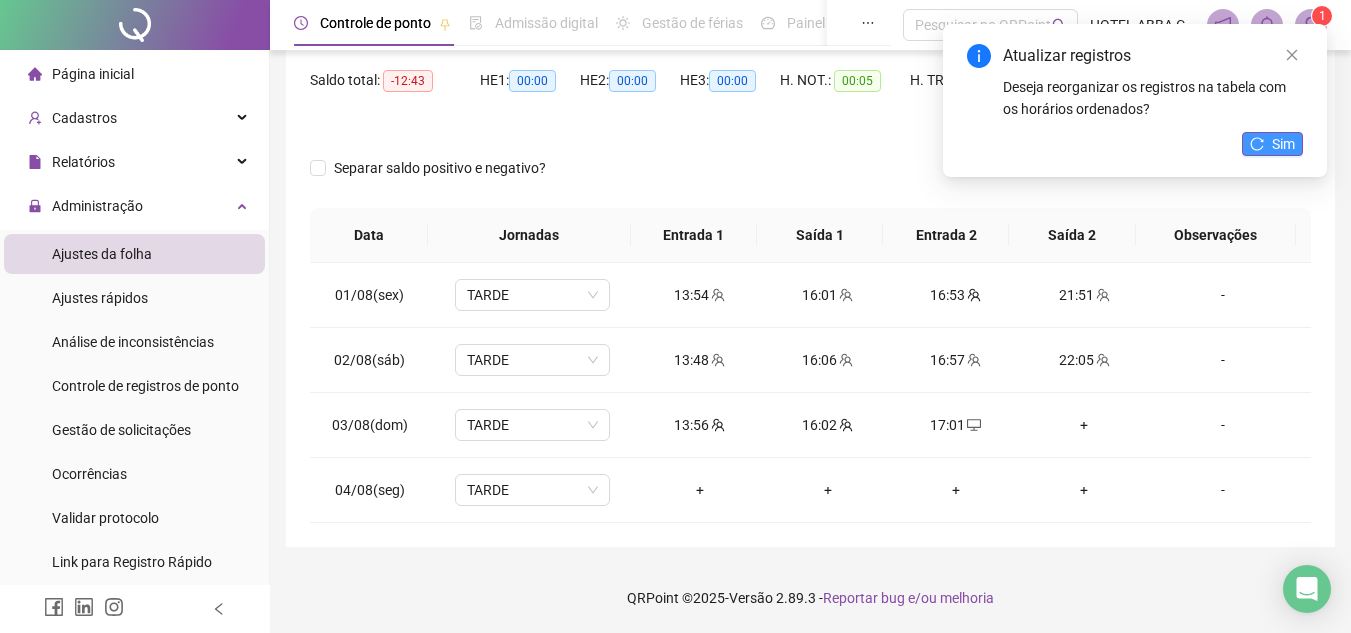 click on "Sim" at bounding box center (1272, 144) 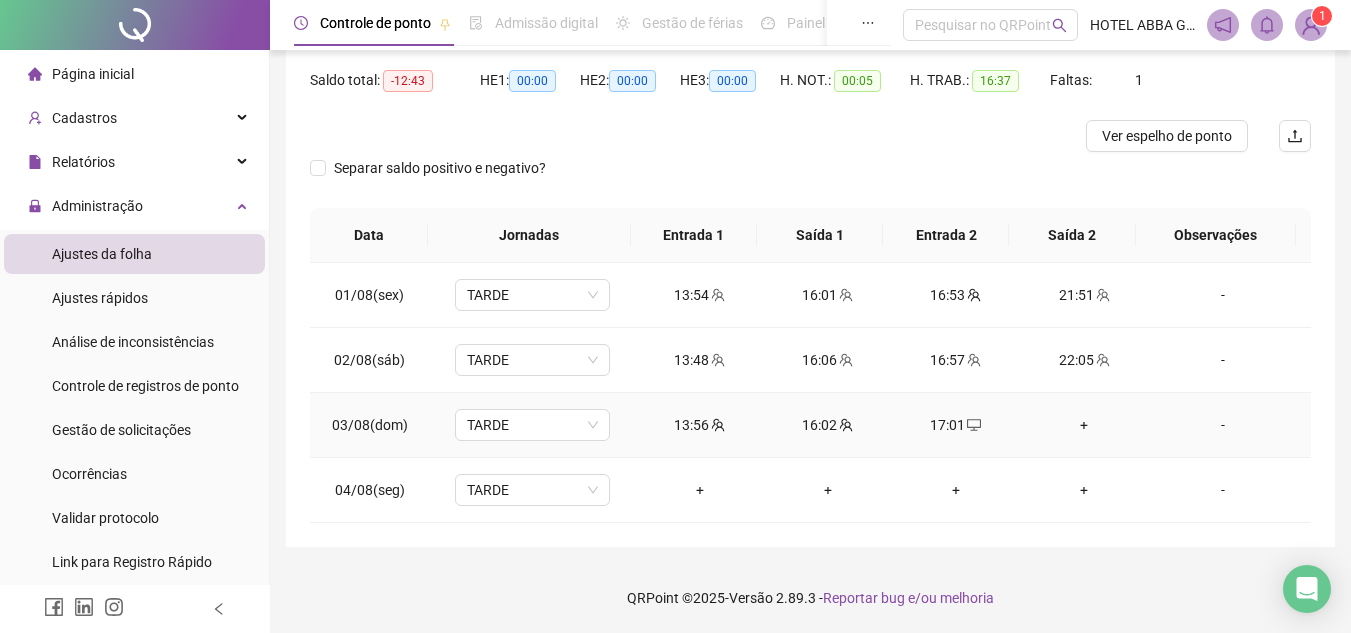 click on "+" at bounding box center (1084, 425) 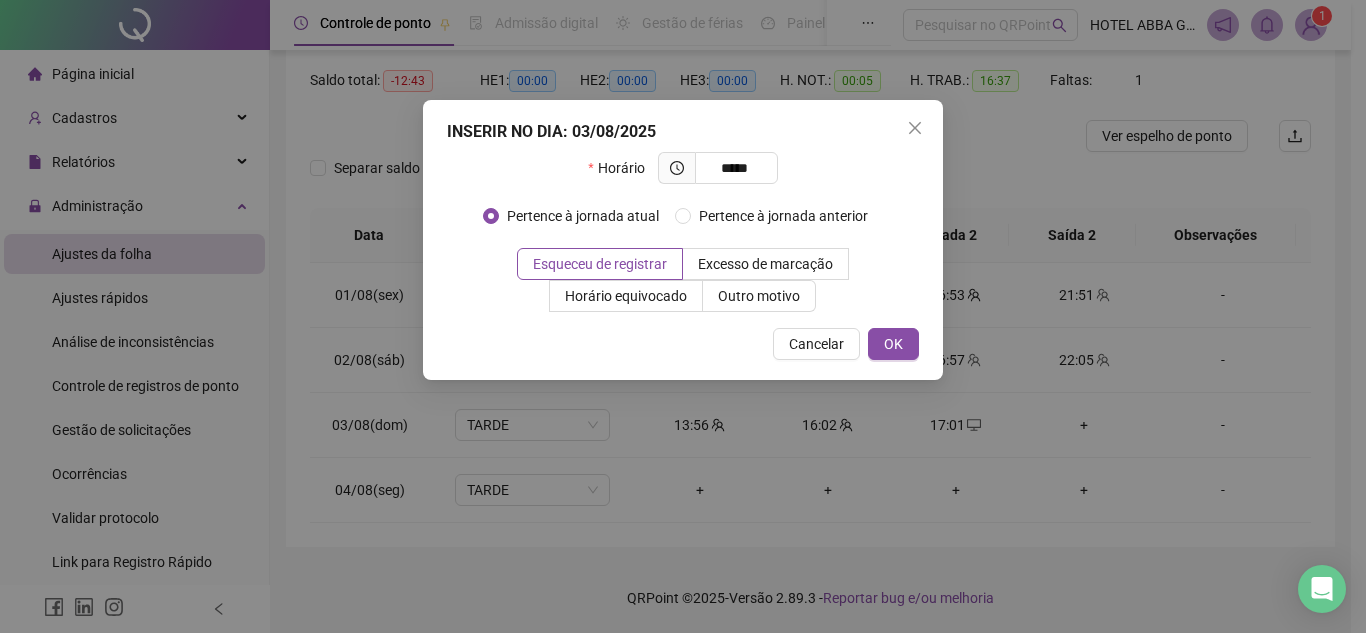 type on "*****" 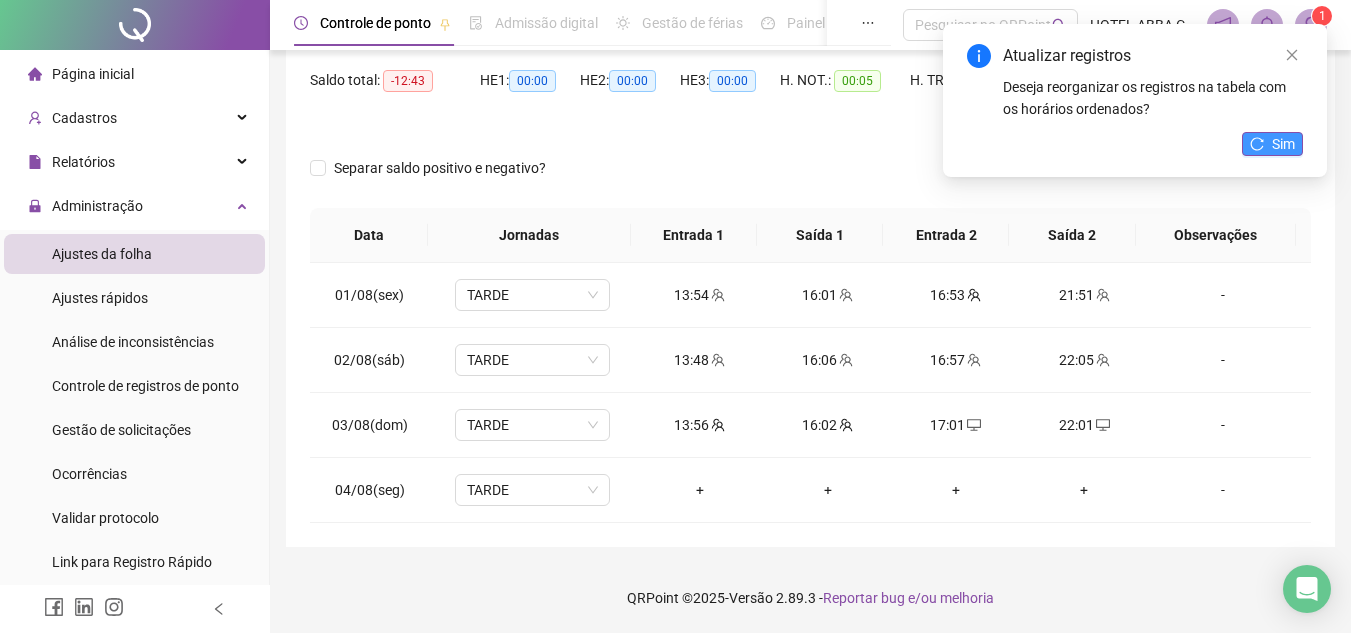 click on "Sim" at bounding box center (1272, 144) 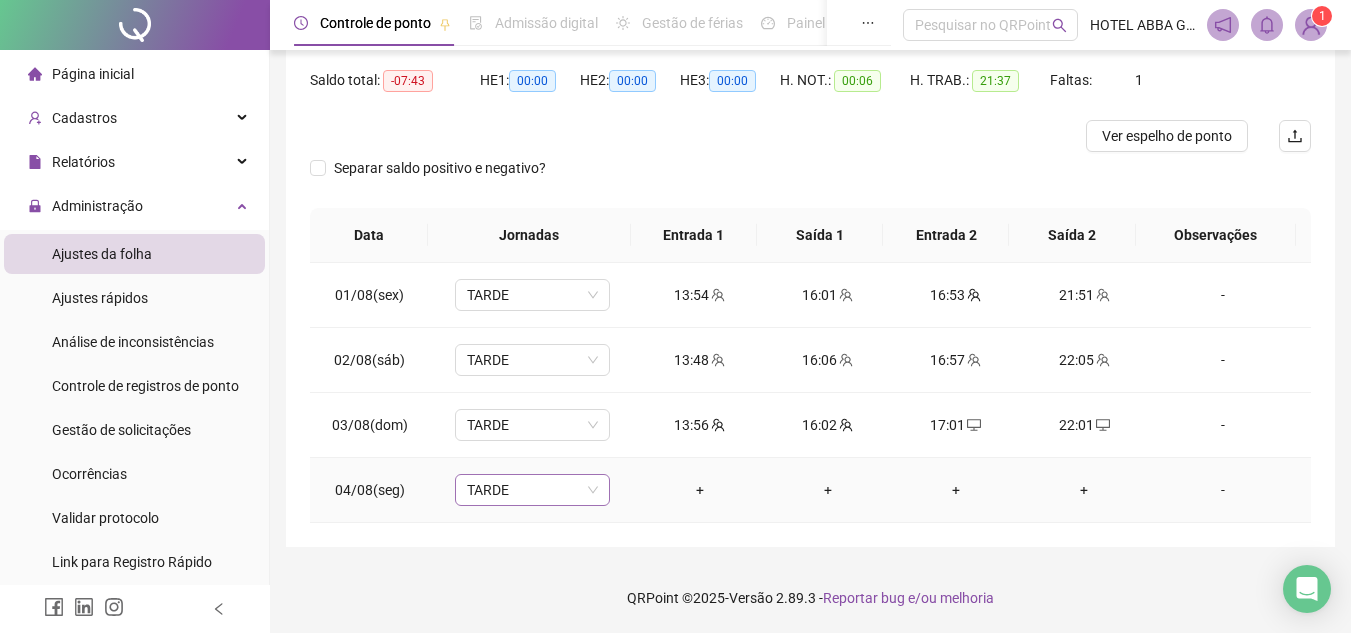 click on "TARDE" at bounding box center [532, 490] 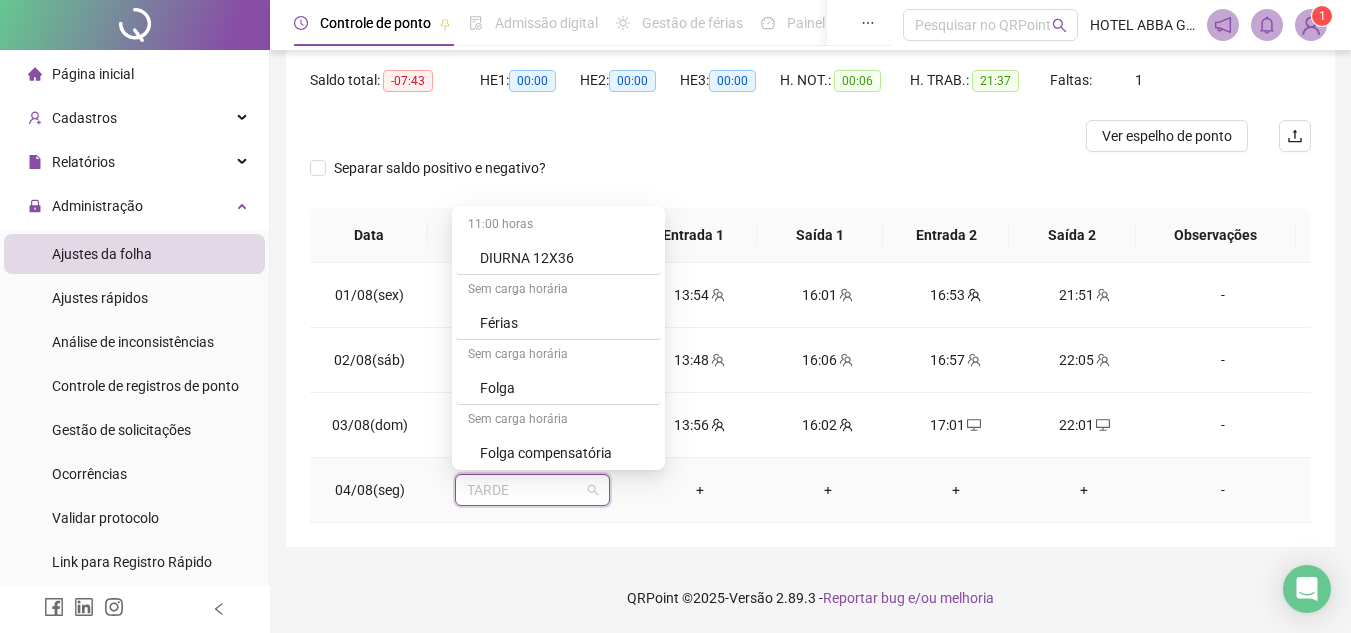scroll, scrollTop: 877, scrollLeft: 0, axis: vertical 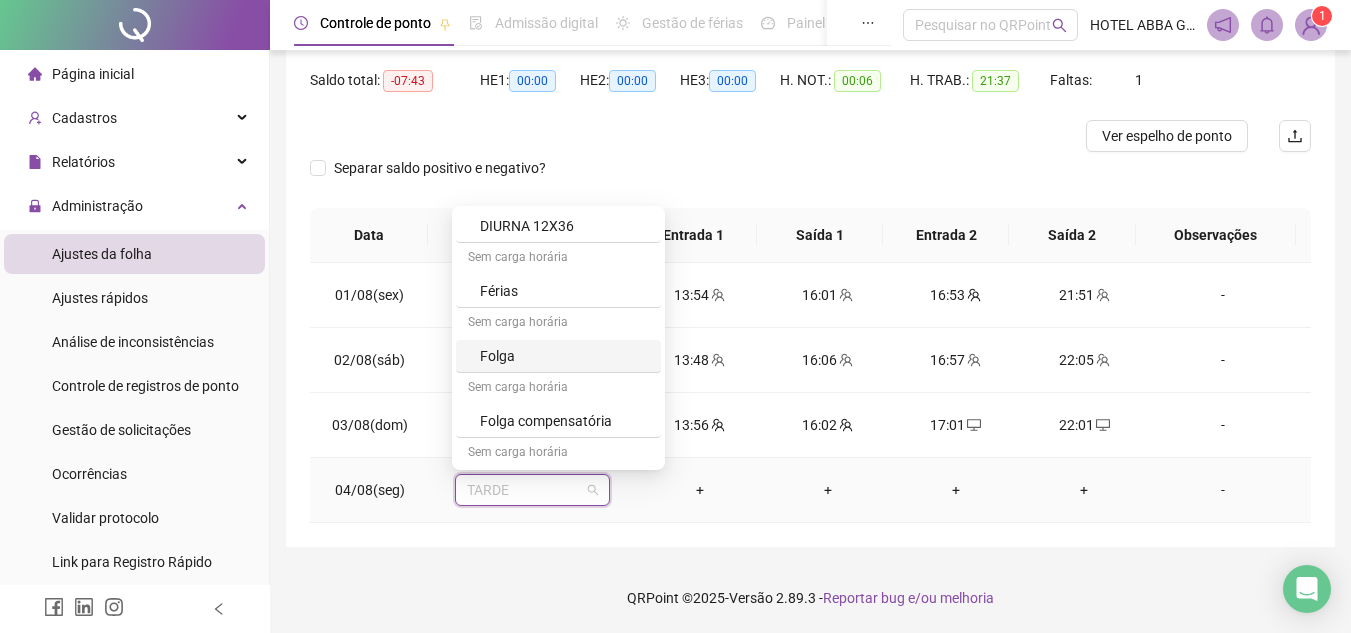 click on "Folga" at bounding box center (564, 356) 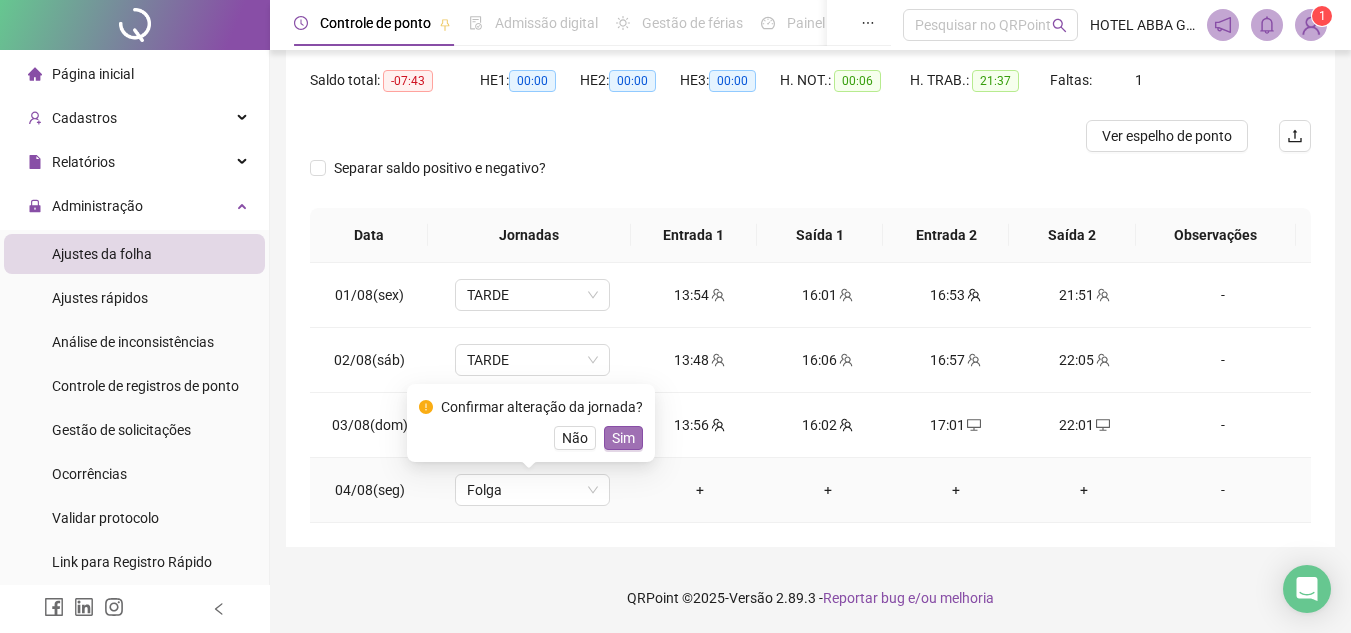 click on "Sim" at bounding box center [623, 438] 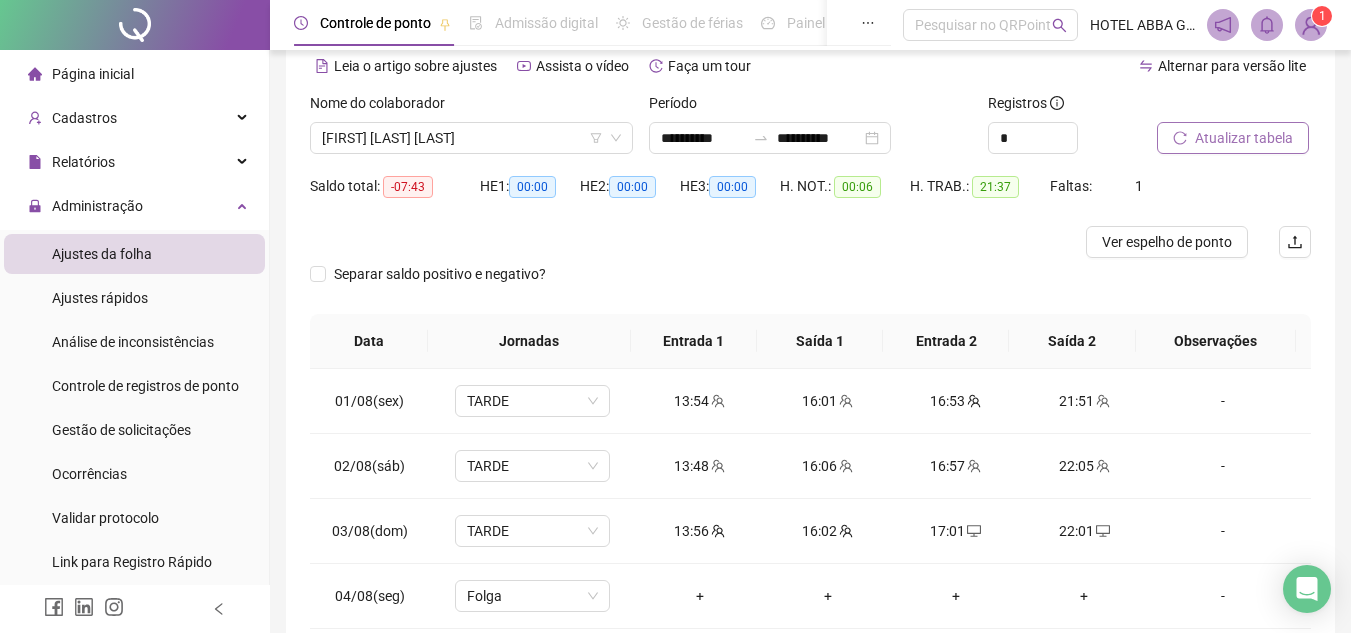 scroll, scrollTop: 0, scrollLeft: 0, axis: both 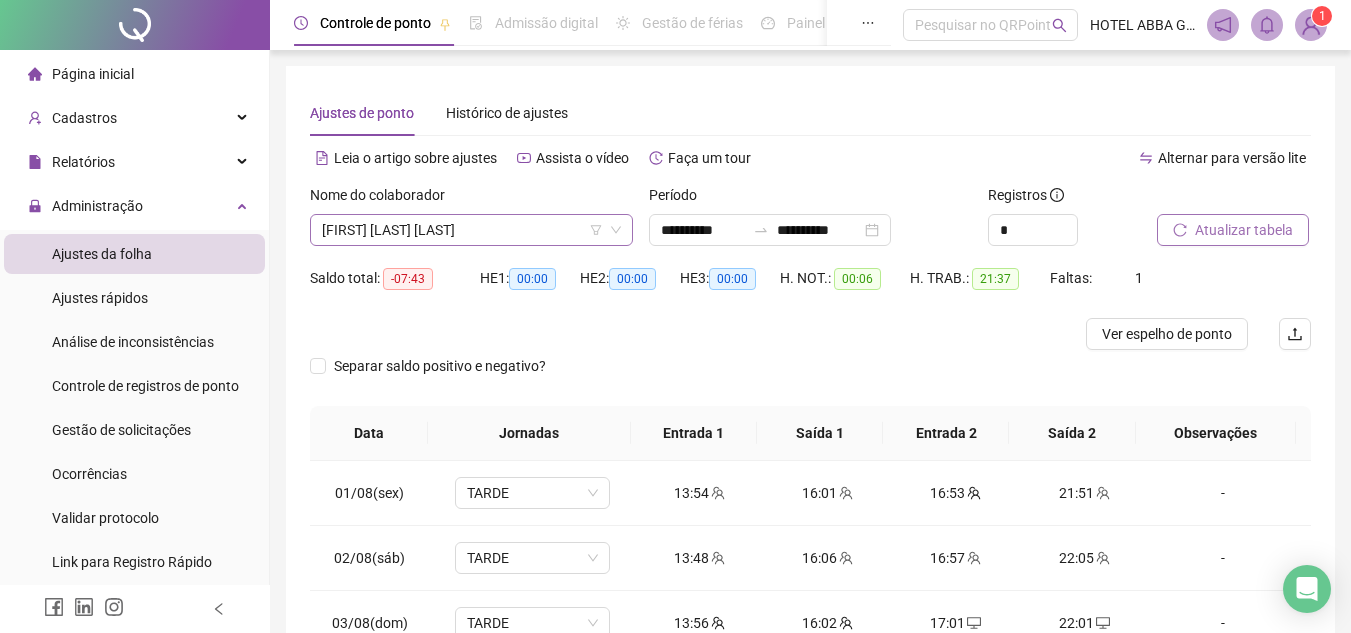 click on "[FIRST] [LAST] [LAST]" at bounding box center (471, 230) 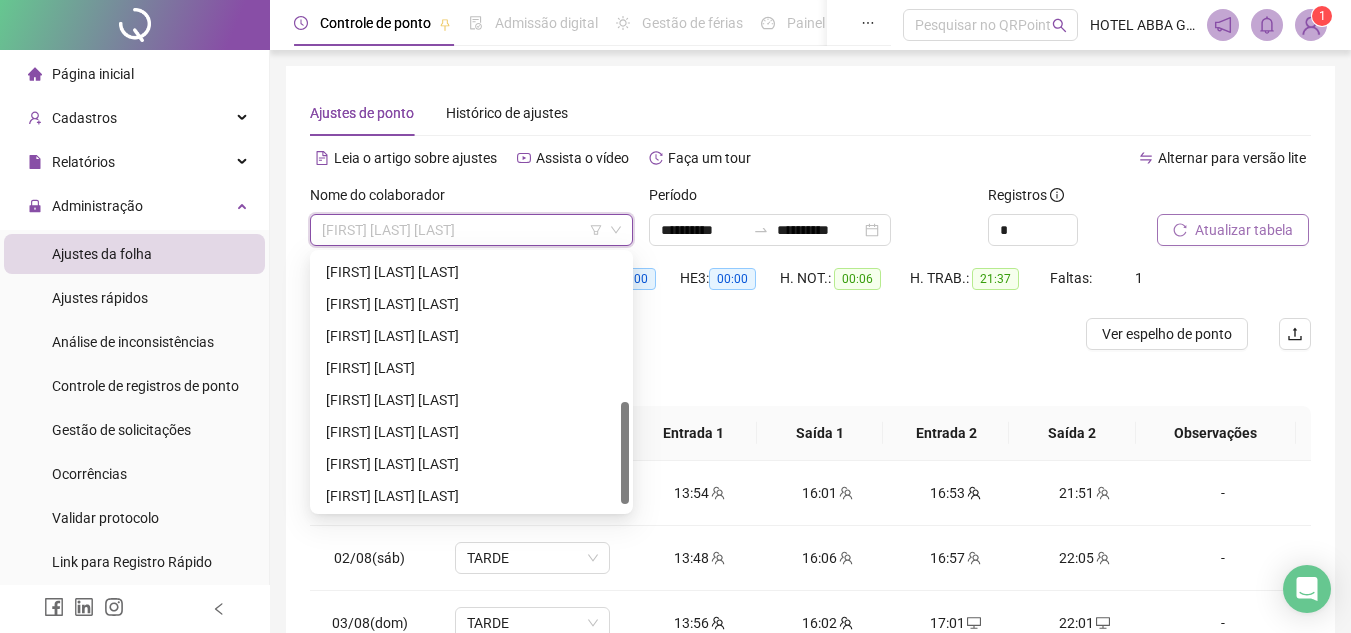 drag, startPoint x: 622, startPoint y: 302, endPoint x: 607, endPoint y: 456, distance: 154.72879 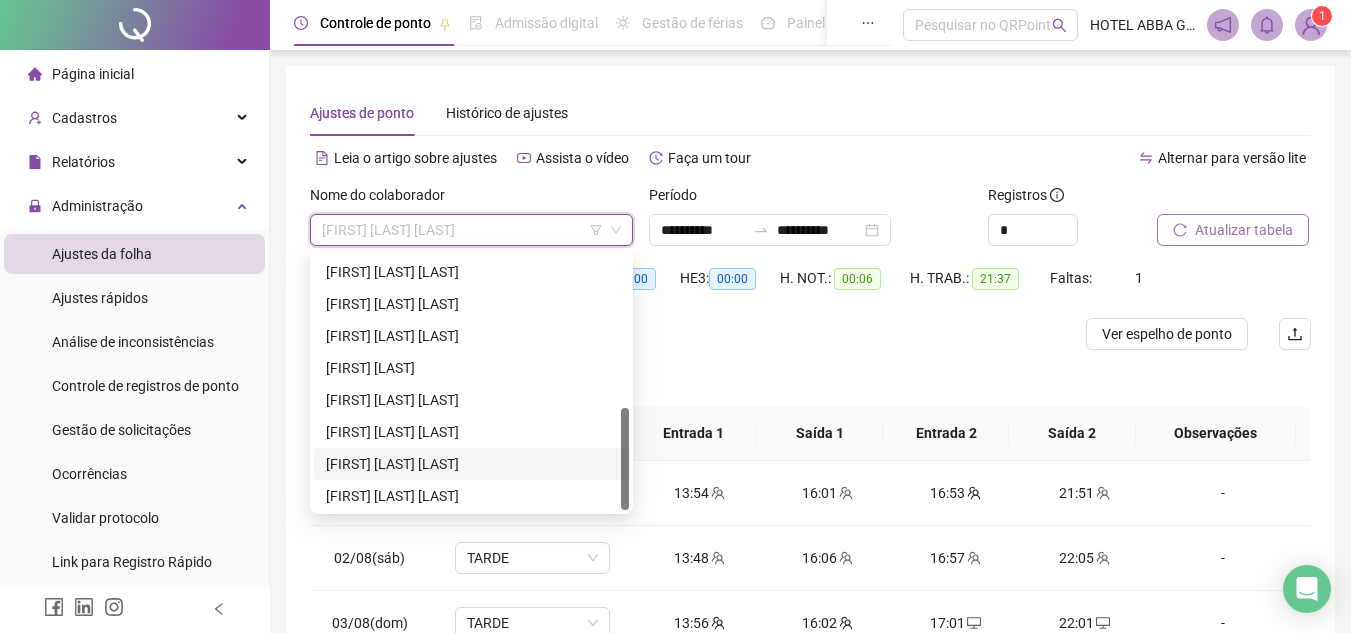 scroll, scrollTop: 384, scrollLeft: 0, axis: vertical 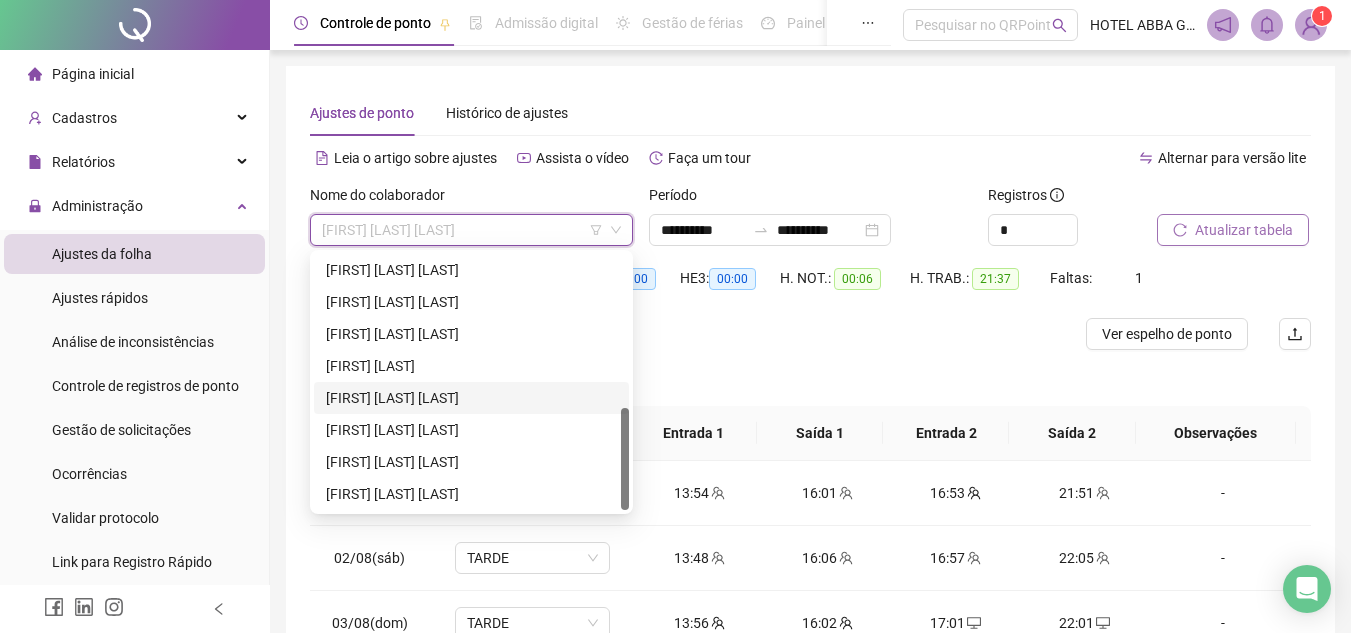 click on "[FIRST] [LAST] [LAST]" at bounding box center [471, 398] 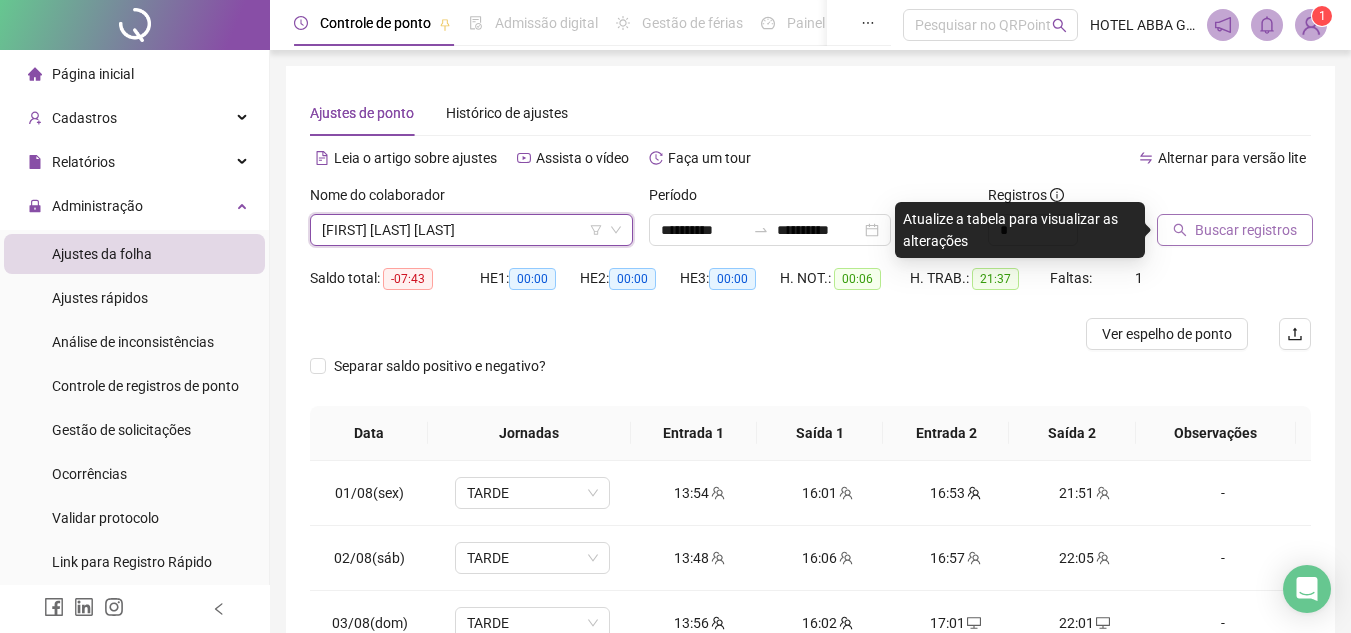 click on "Buscar registros" at bounding box center [1235, 230] 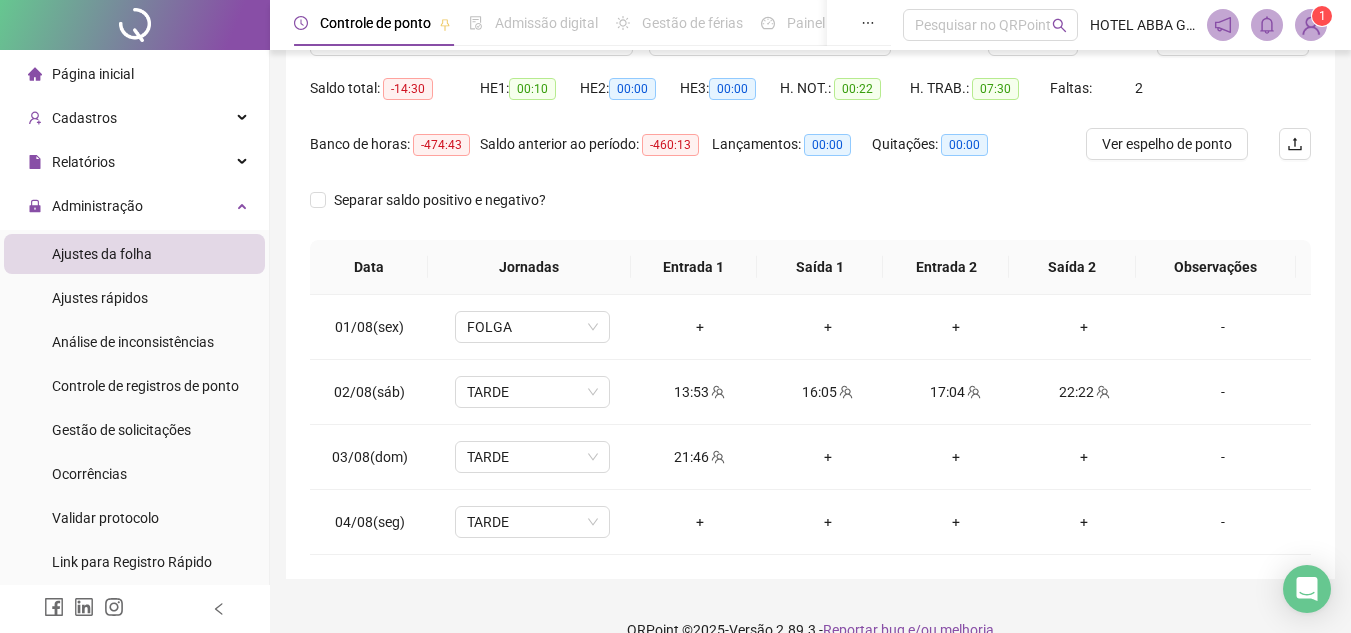scroll, scrollTop: 222, scrollLeft: 0, axis: vertical 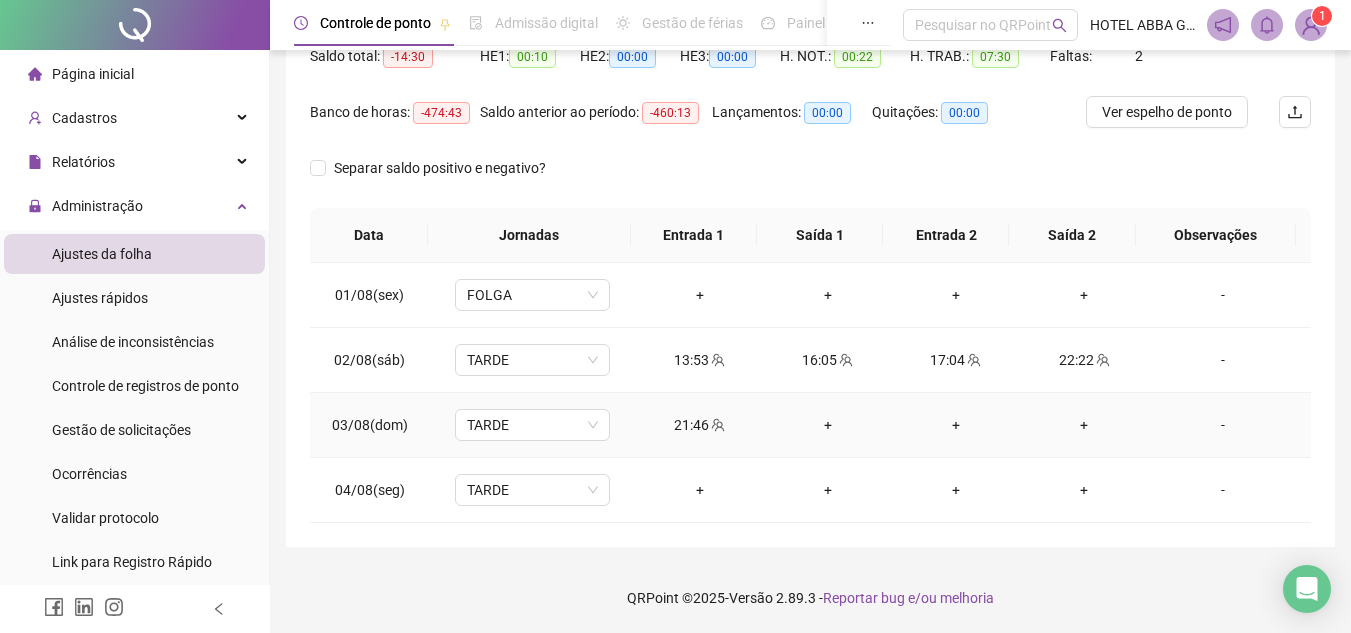 click on "+" at bounding box center [828, 425] 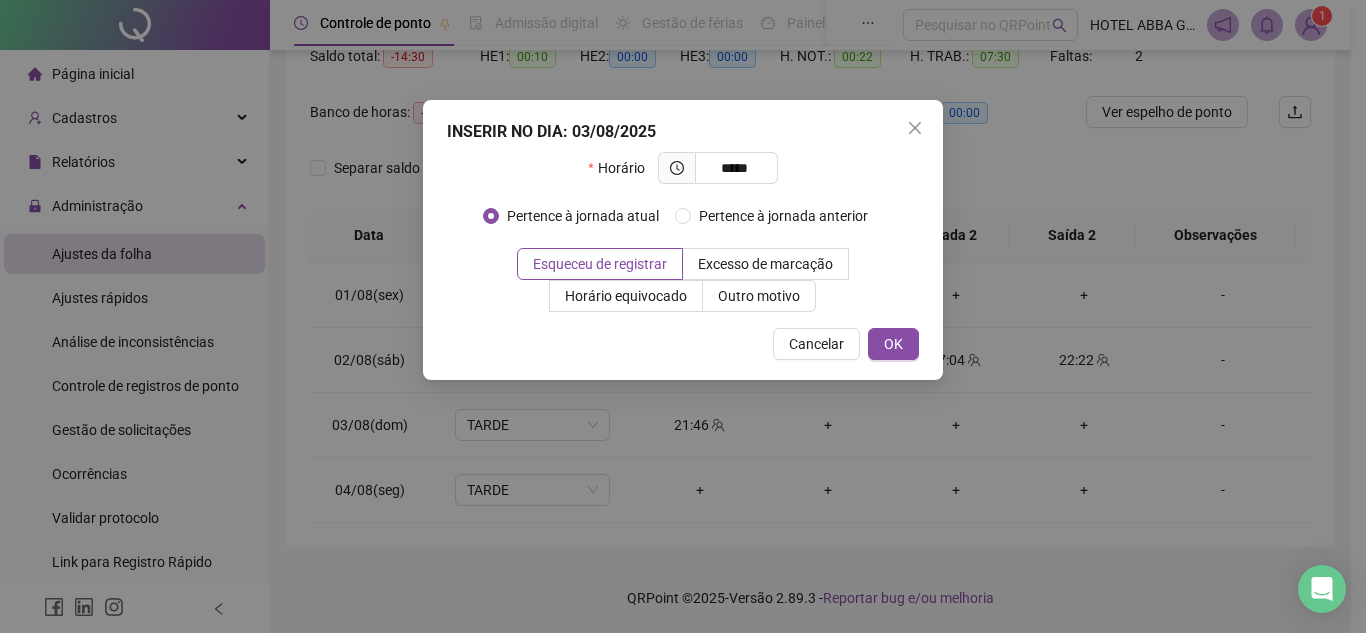 type on "*****" 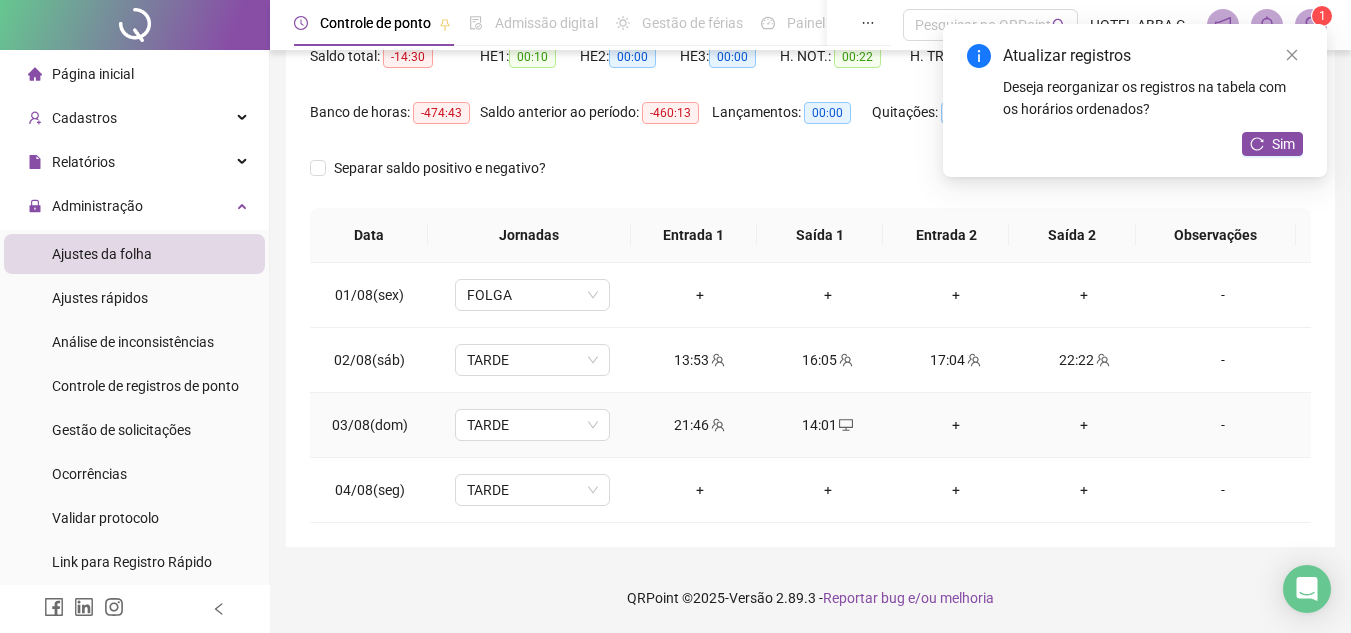 click on "+" at bounding box center [956, 425] 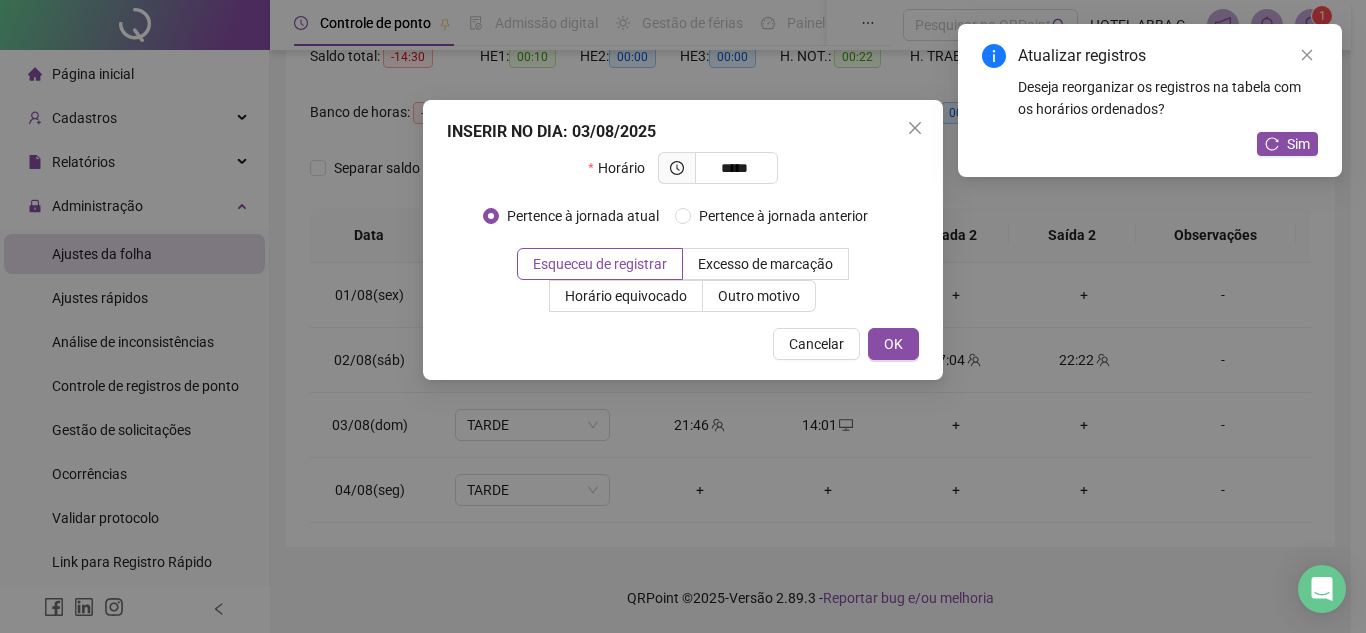 type on "*****" 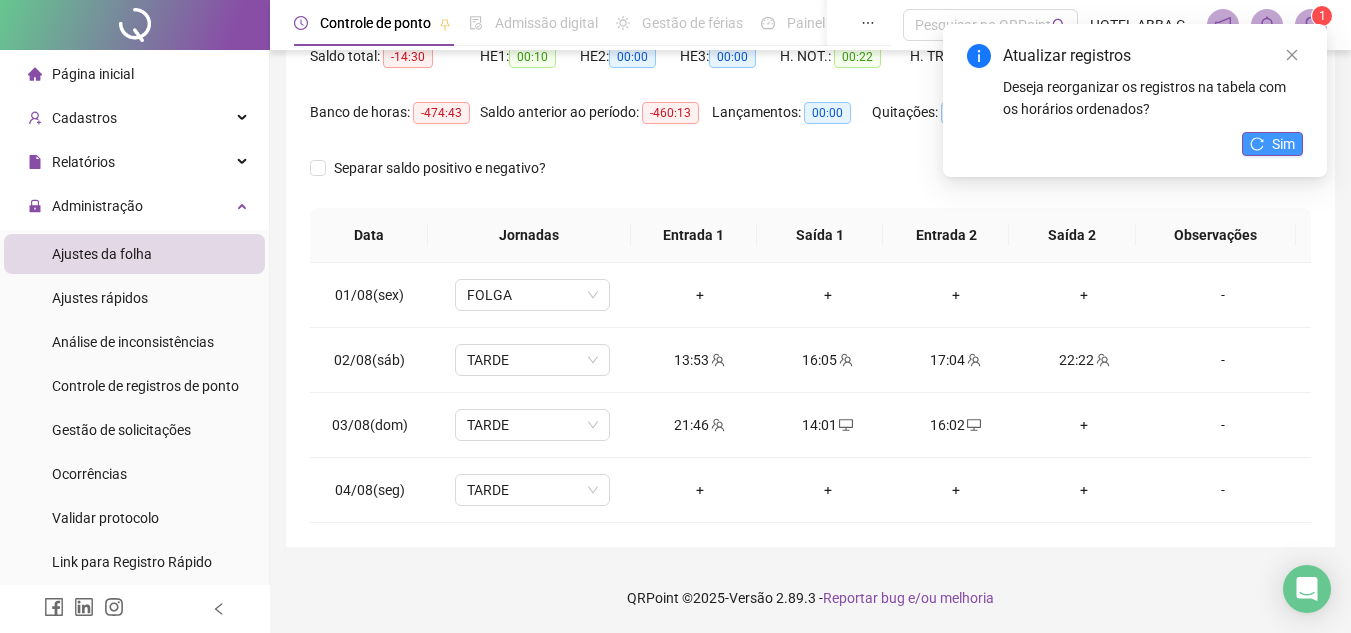 click 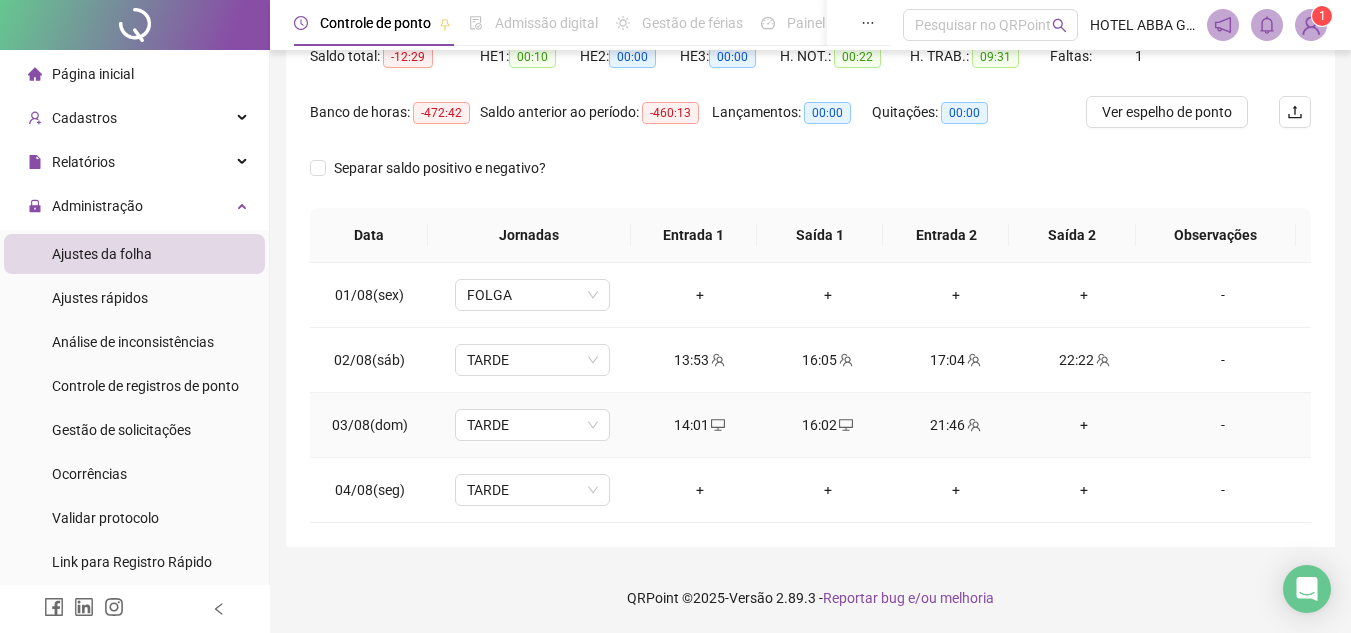 click on "+" at bounding box center [1084, 425] 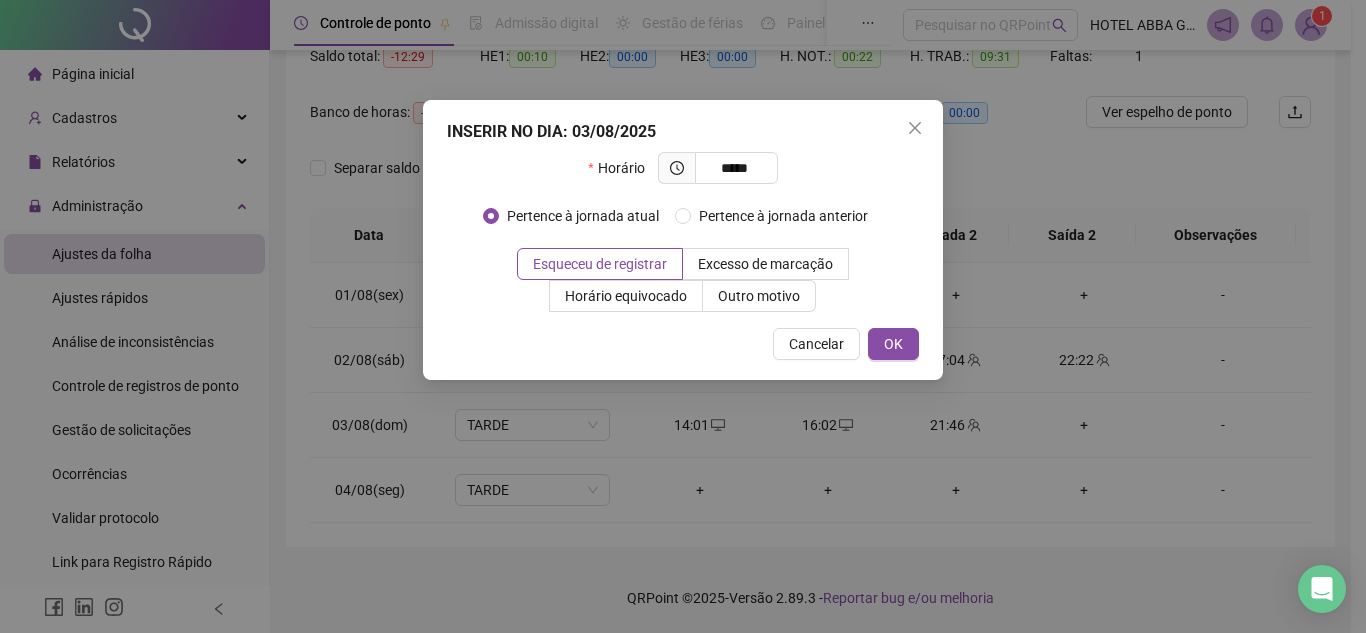 type on "*****" 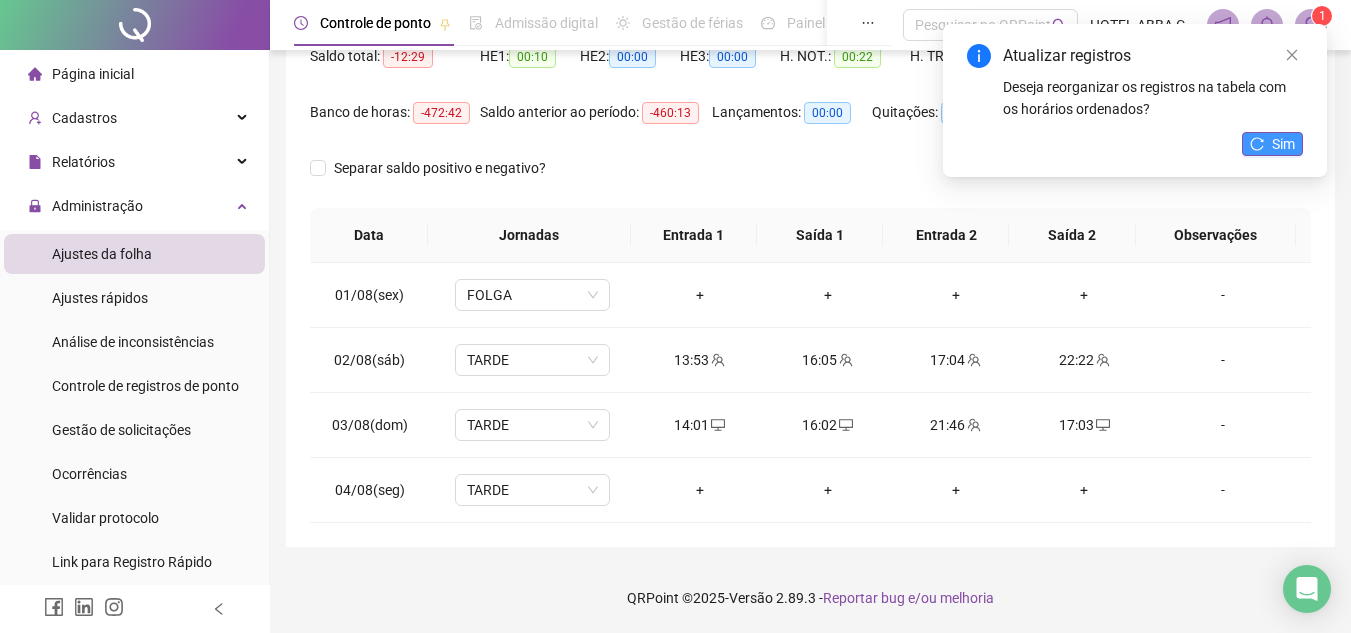 click on "Sim" at bounding box center (1283, 144) 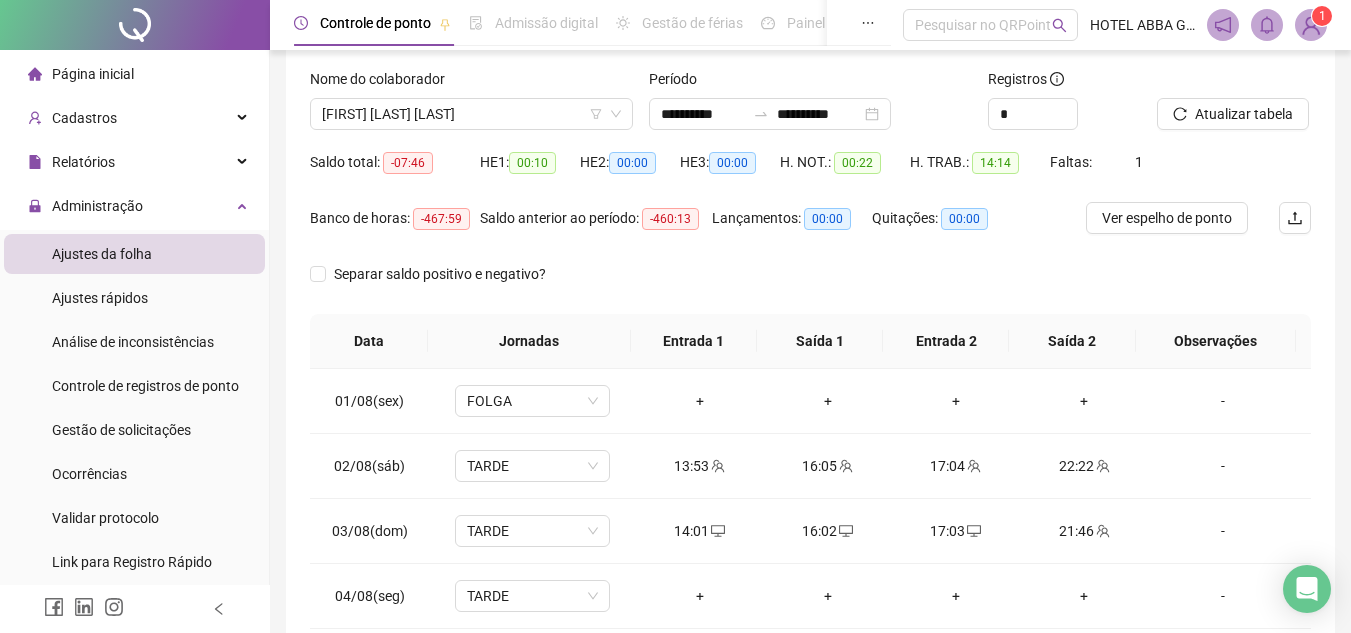 scroll, scrollTop: 22, scrollLeft: 0, axis: vertical 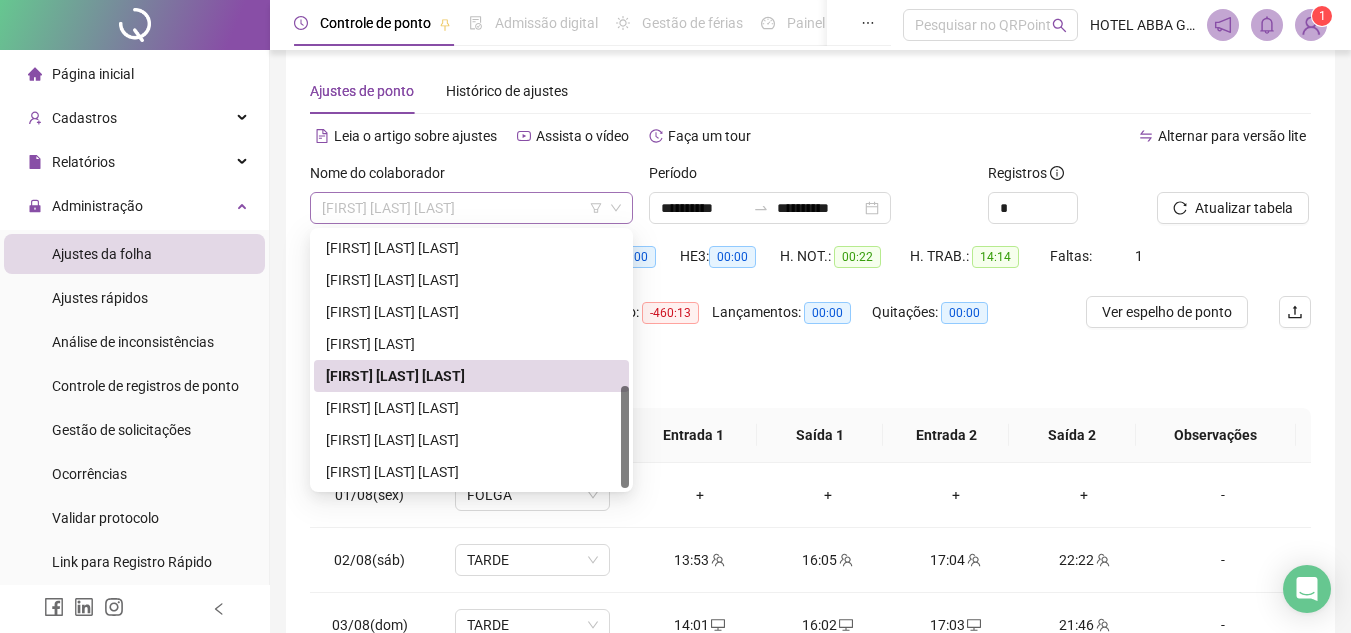 click on "[FIRST] [LAST] [LAST]" at bounding box center (471, 208) 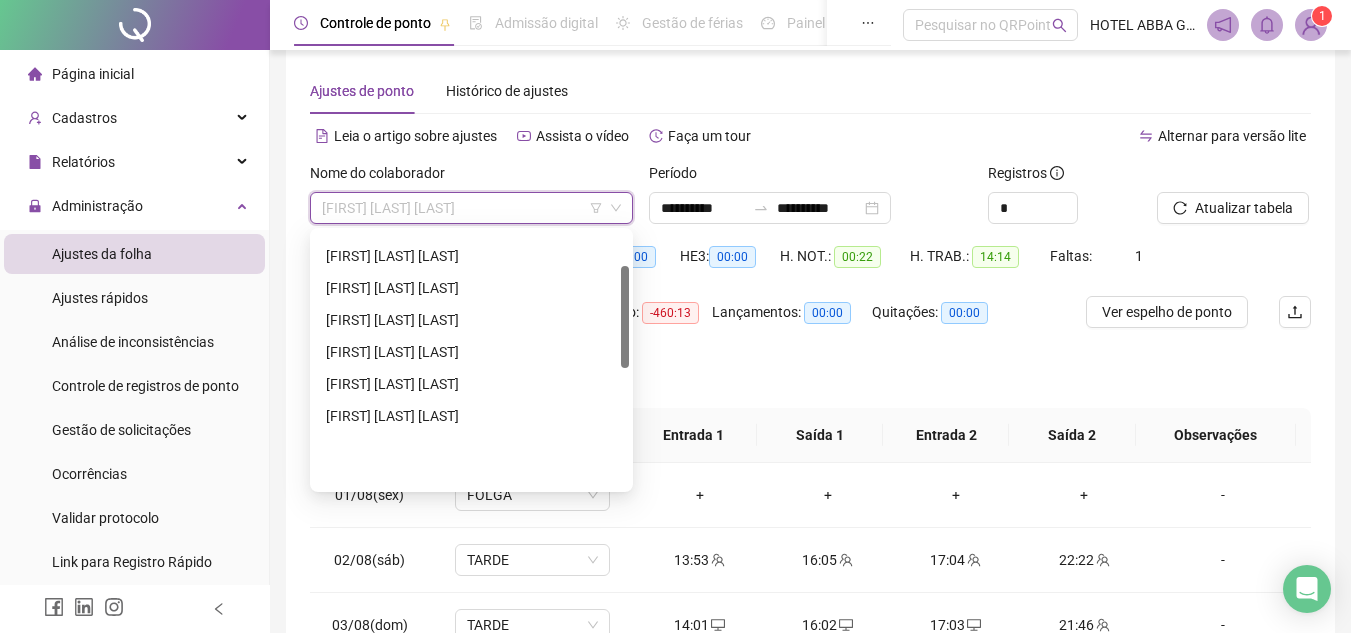 scroll, scrollTop: 84, scrollLeft: 0, axis: vertical 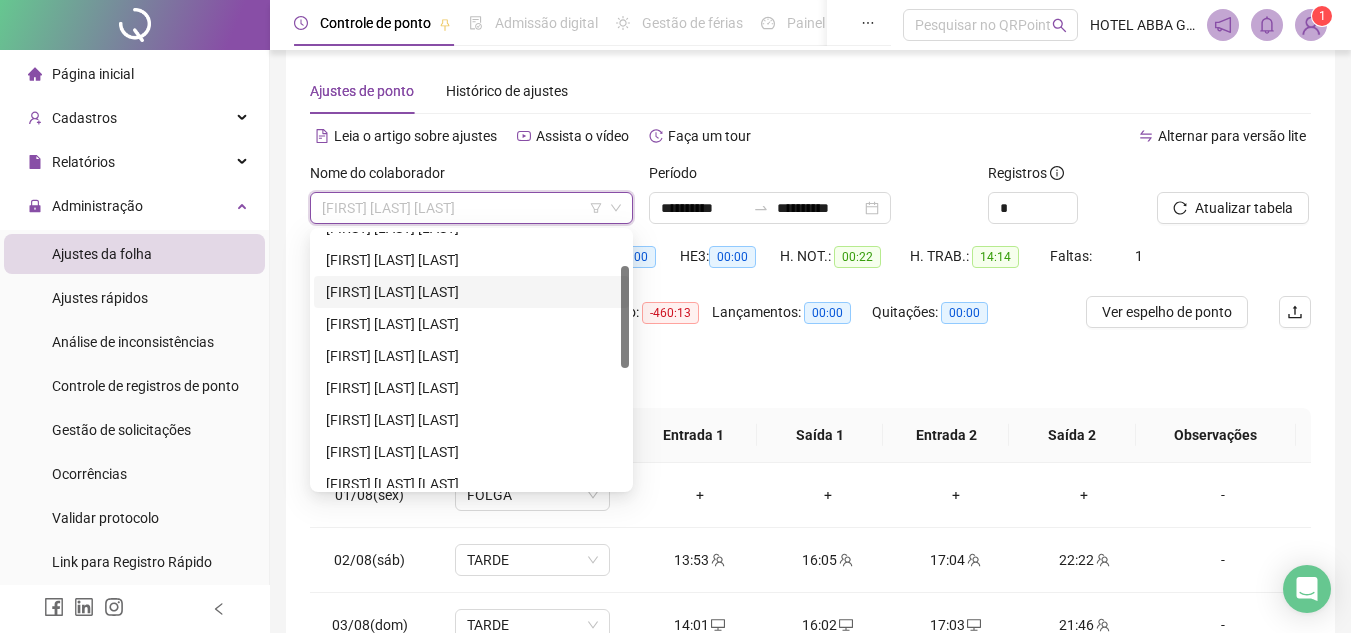 click on "[FIRST] [LAST] [LAST]" at bounding box center (471, 292) 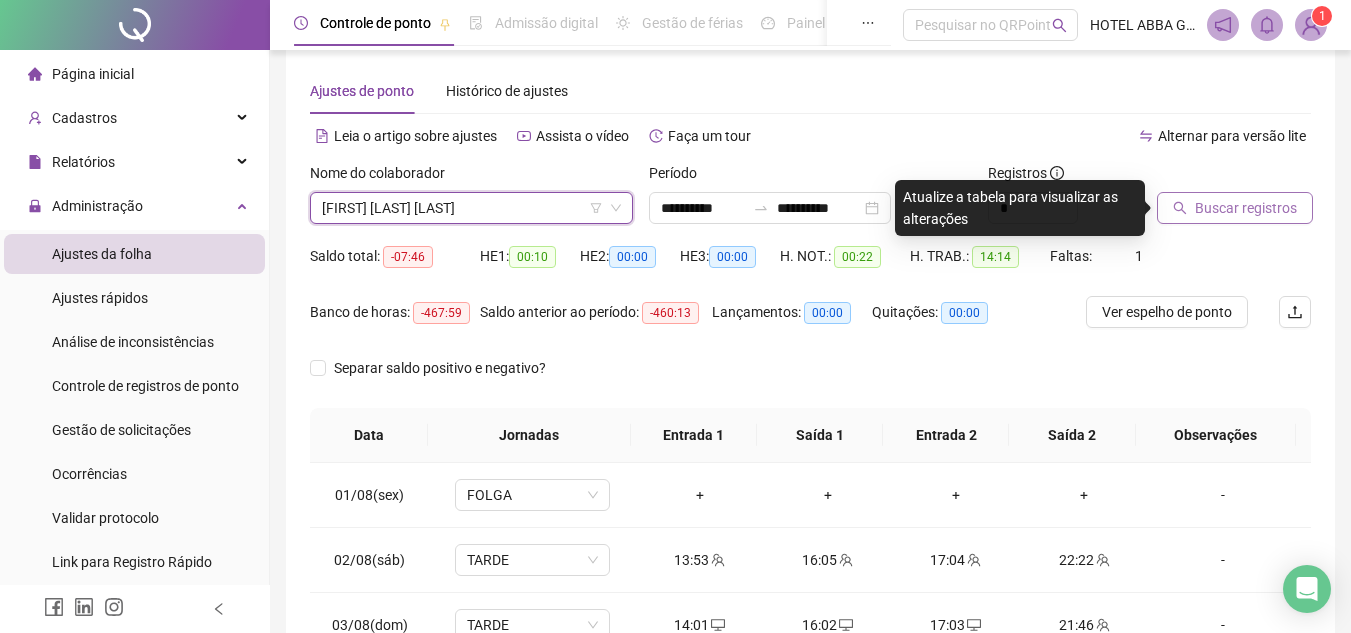 click on "Buscar registros" at bounding box center [1246, 208] 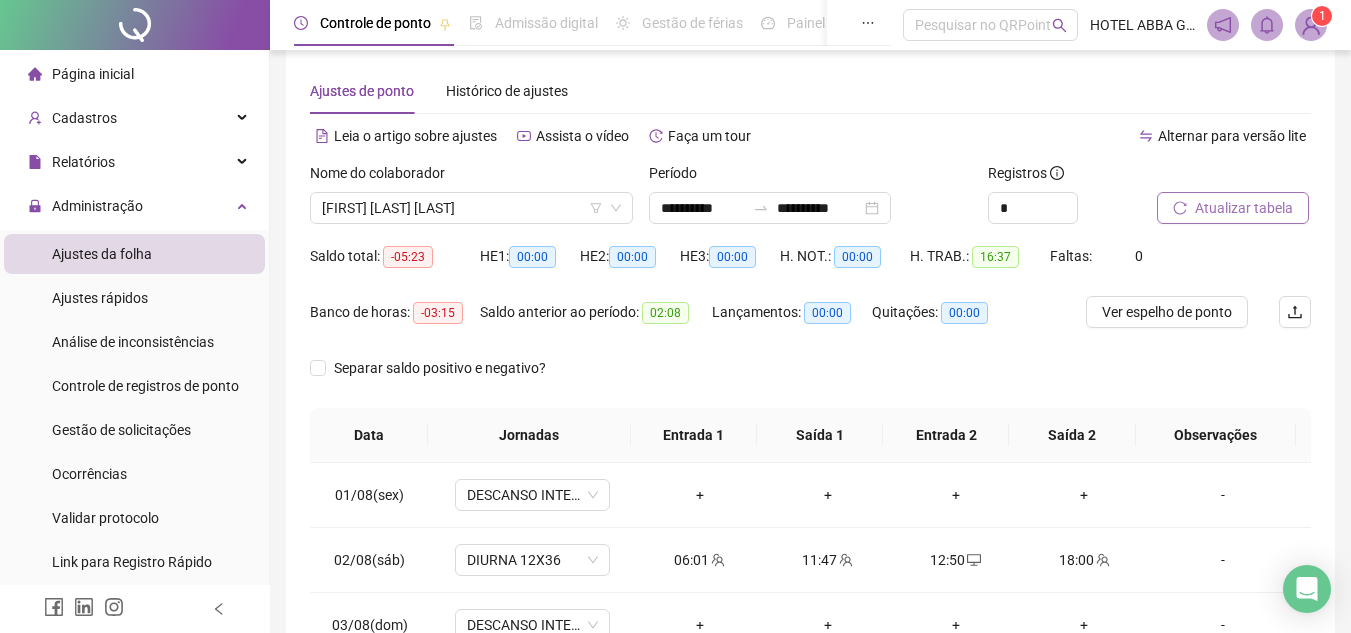 scroll, scrollTop: 222, scrollLeft: 0, axis: vertical 